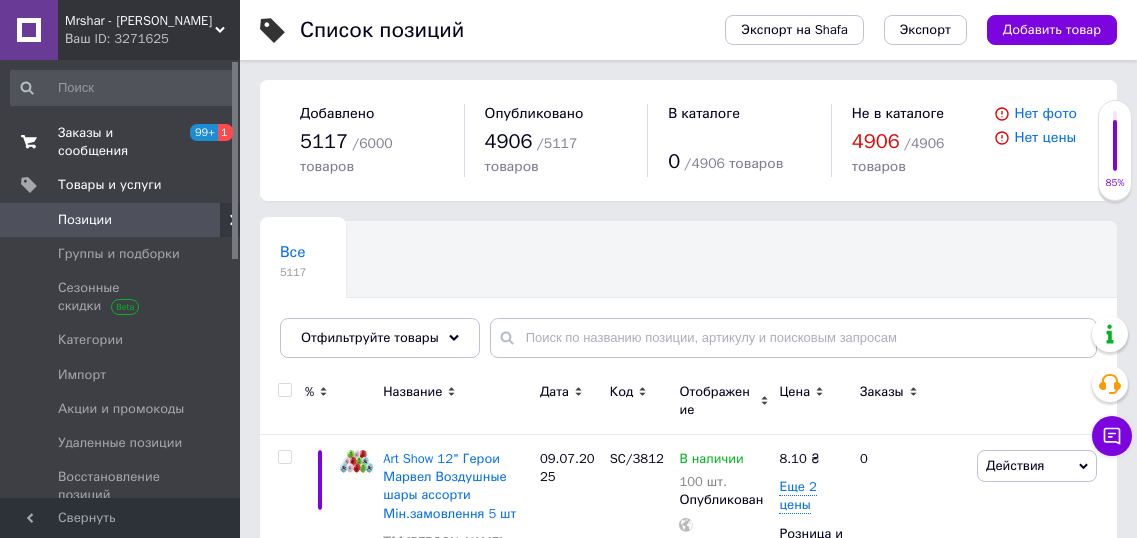 scroll, scrollTop: 0, scrollLeft: 0, axis: both 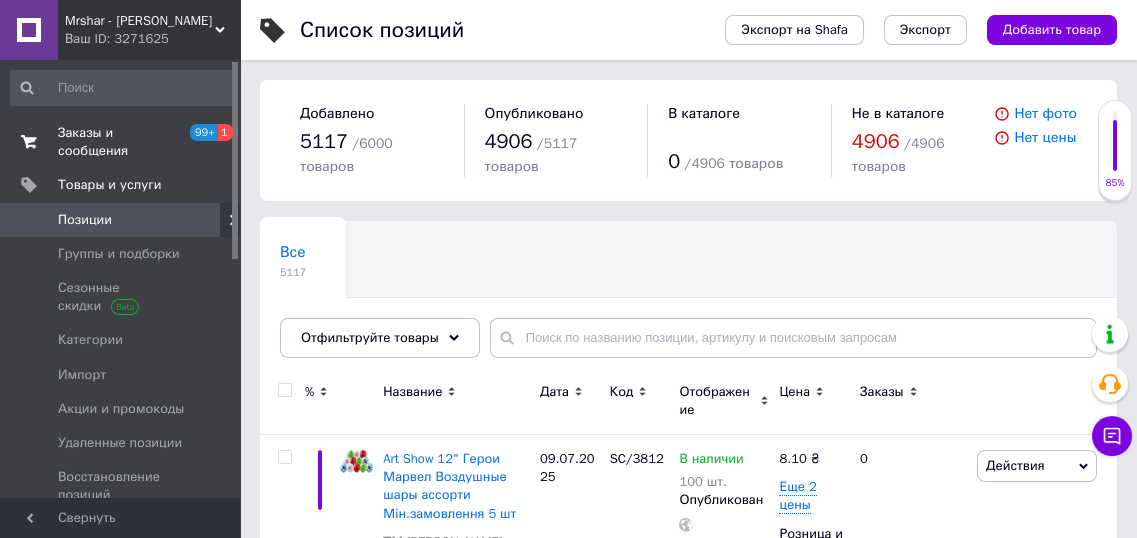 click on "Заказы и сообщения" at bounding box center (121, 142) 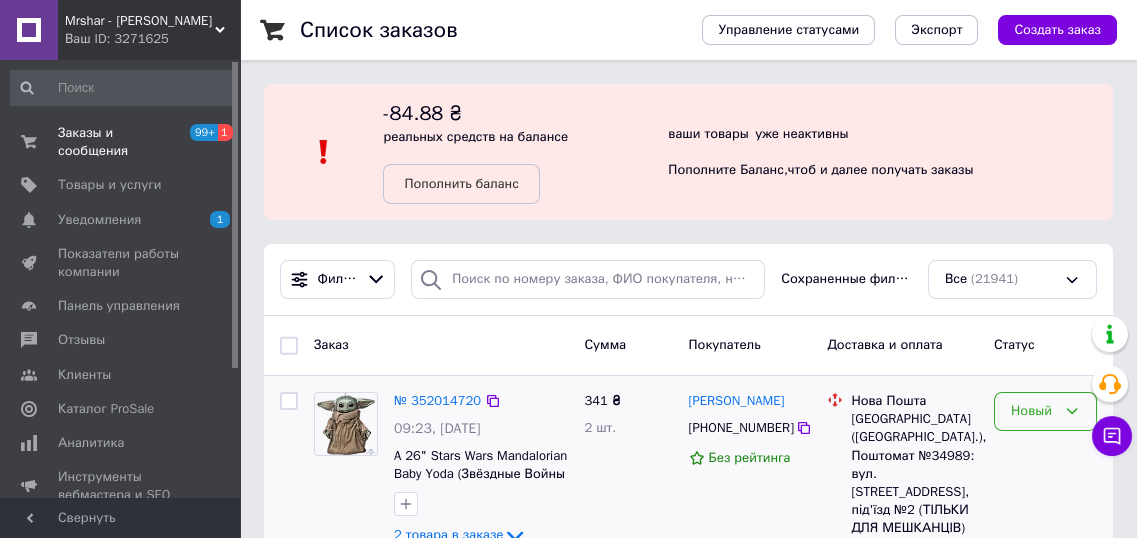 click on "Новый" at bounding box center [1033, 411] 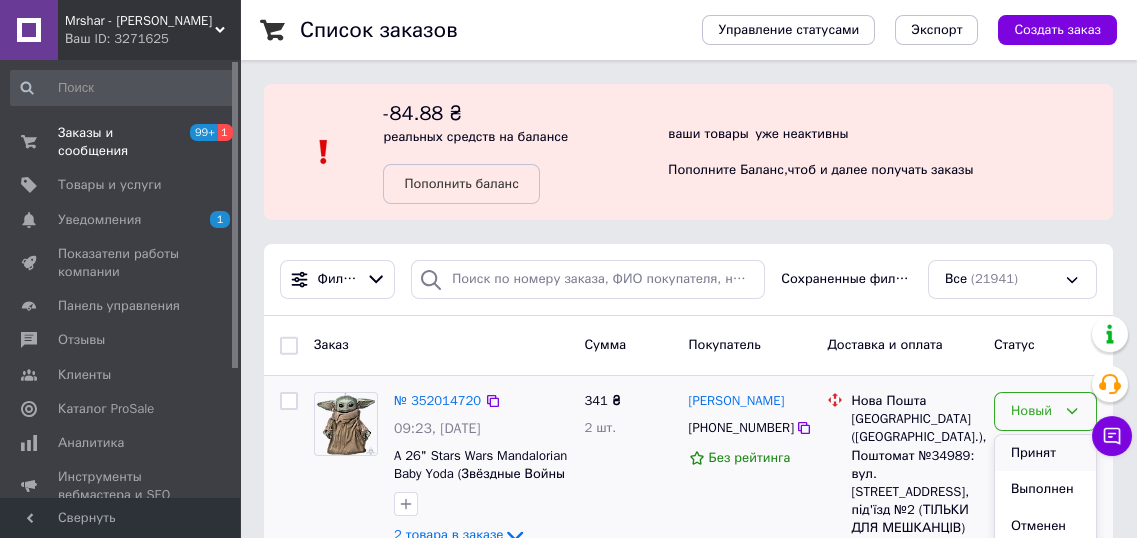 click on "Принят" at bounding box center (1045, 453) 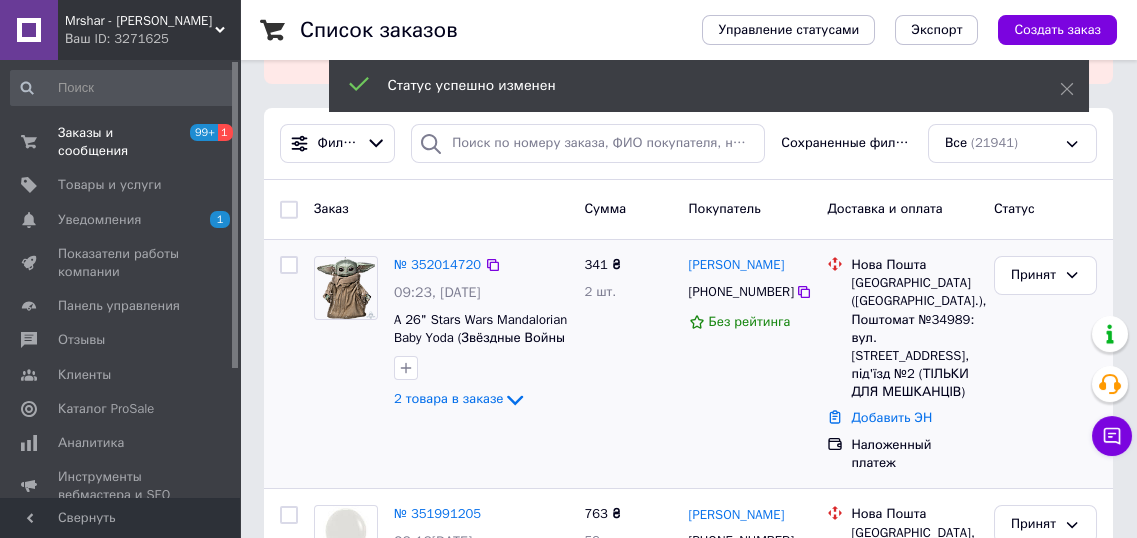 scroll, scrollTop: 176, scrollLeft: 0, axis: vertical 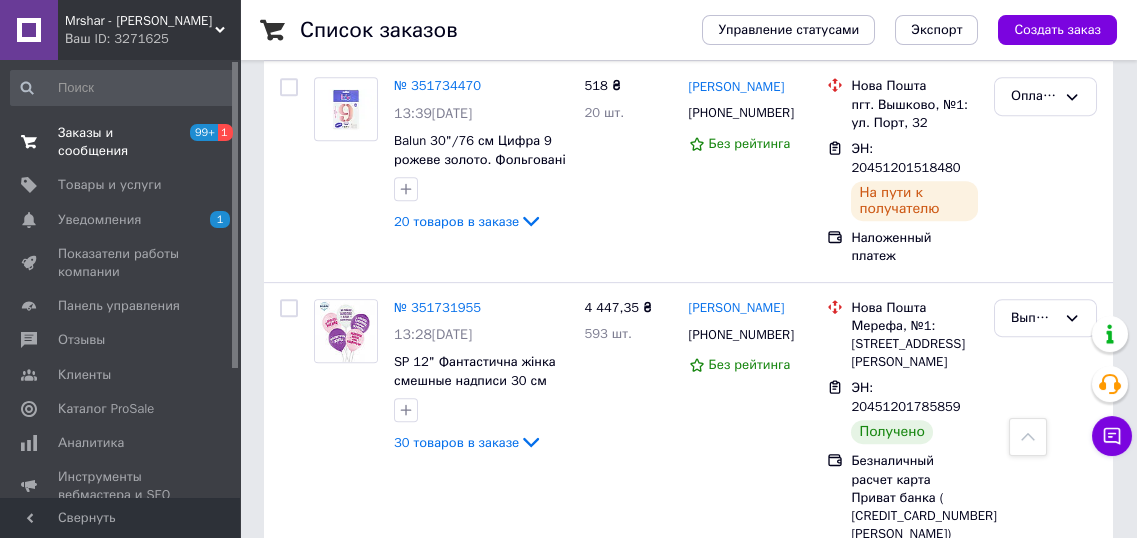 click on "Заказы и сообщения" at bounding box center (121, 142) 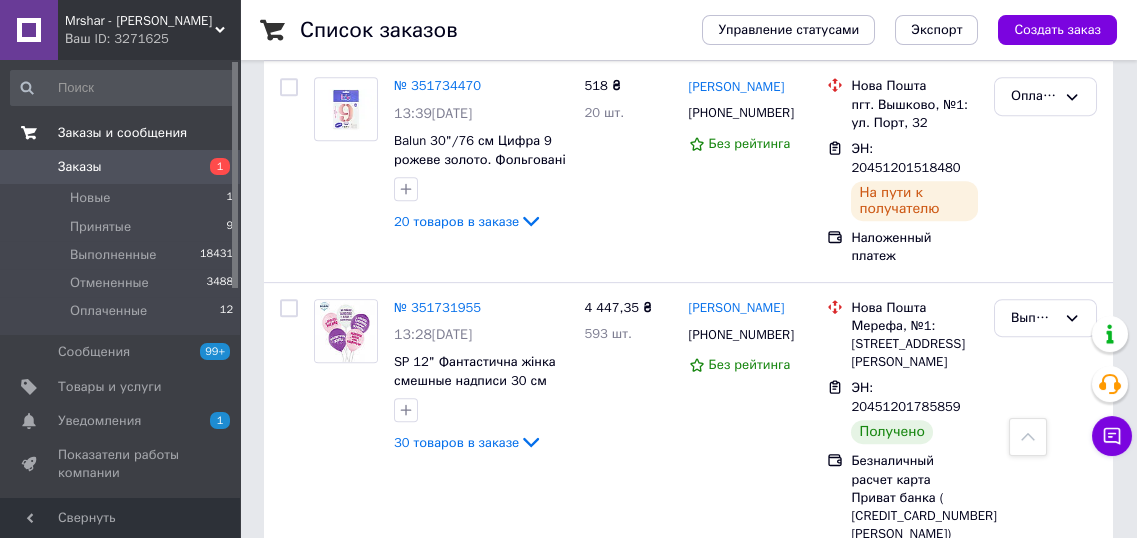 click on "Заказы и сообщения" at bounding box center (122, 133) 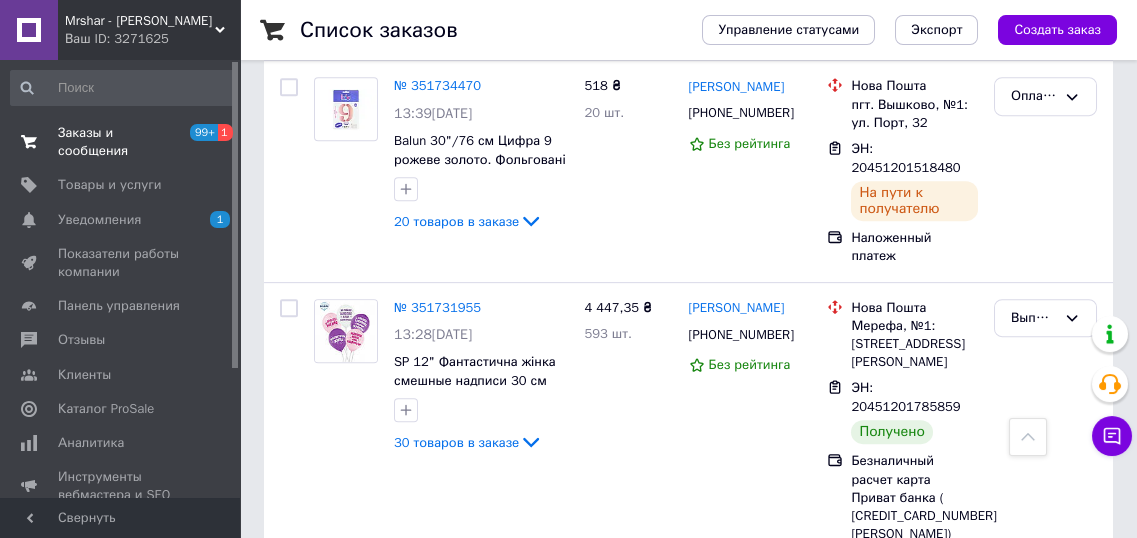 click on "Заказы и сообщения" at bounding box center (121, 142) 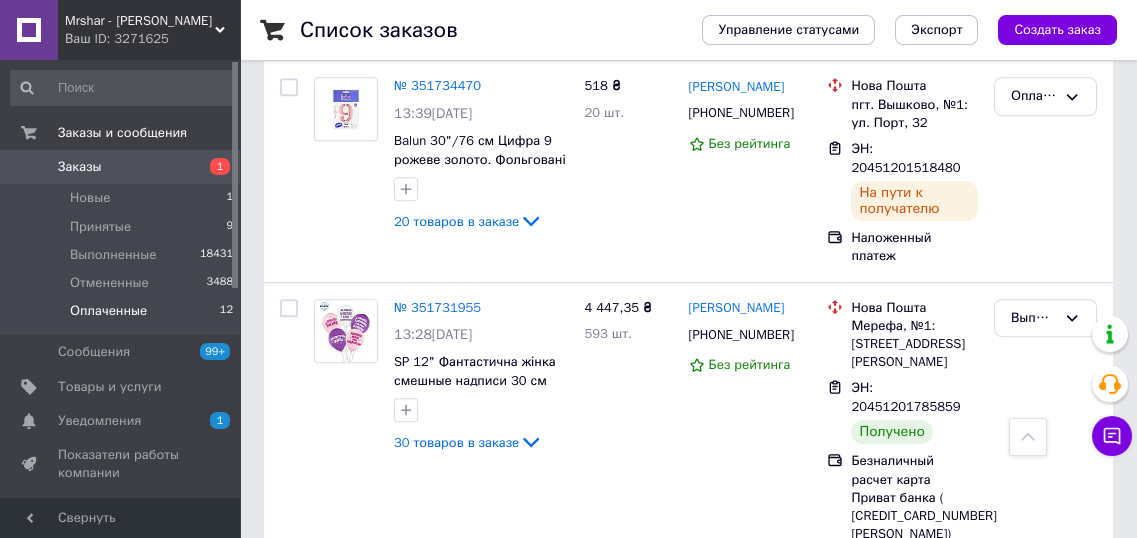 click on "Оплаченные" at bounding box center [108, 311] 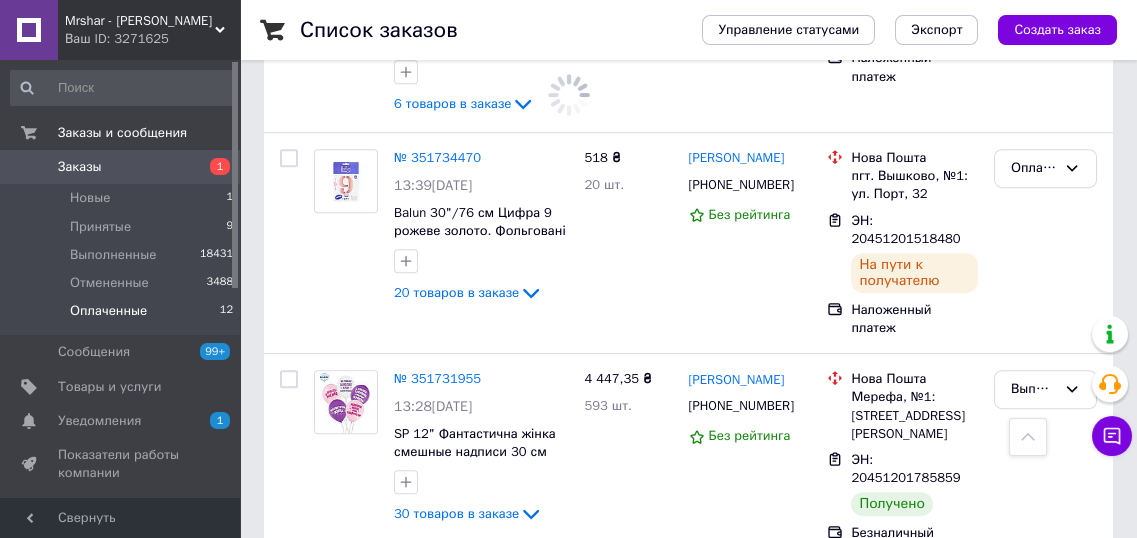 click on "Оплаченные" at bounding box center (108, 311) 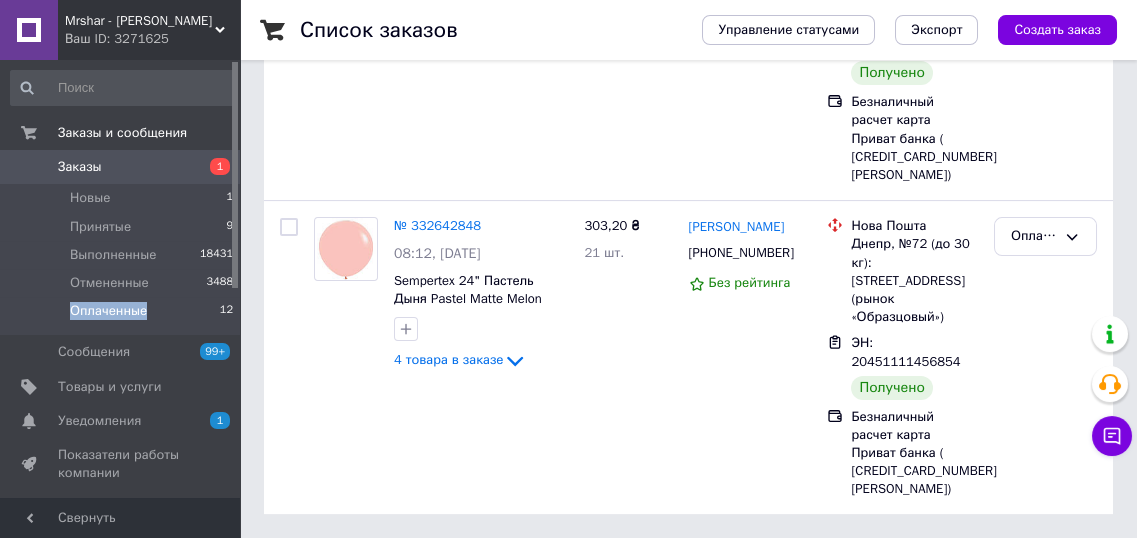 scroll, scrollTop: 0, scrollLeft: 0, axis: both 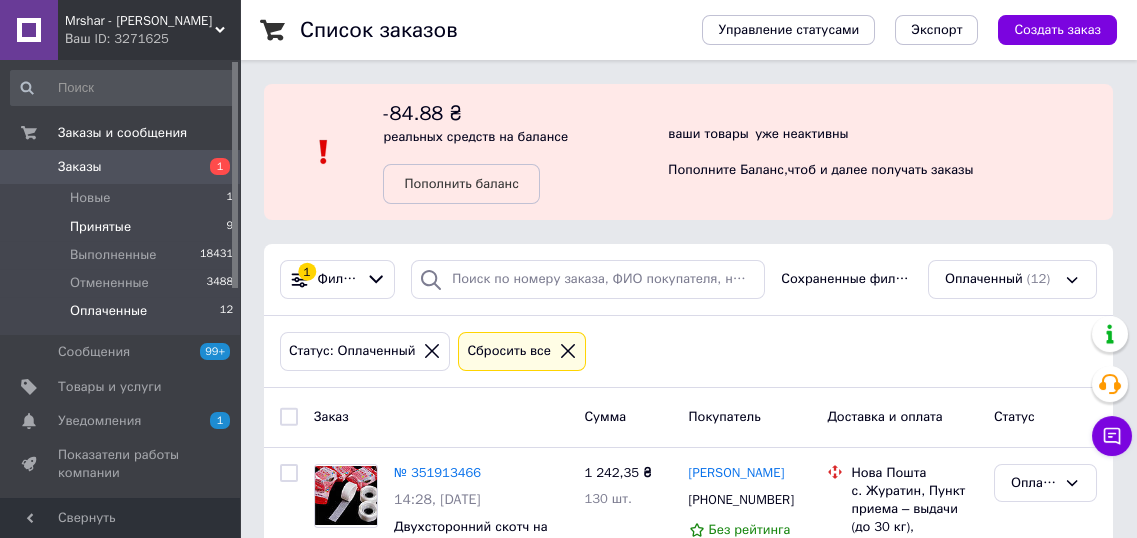 click on "Принятые" at bounding box center [100, 227] 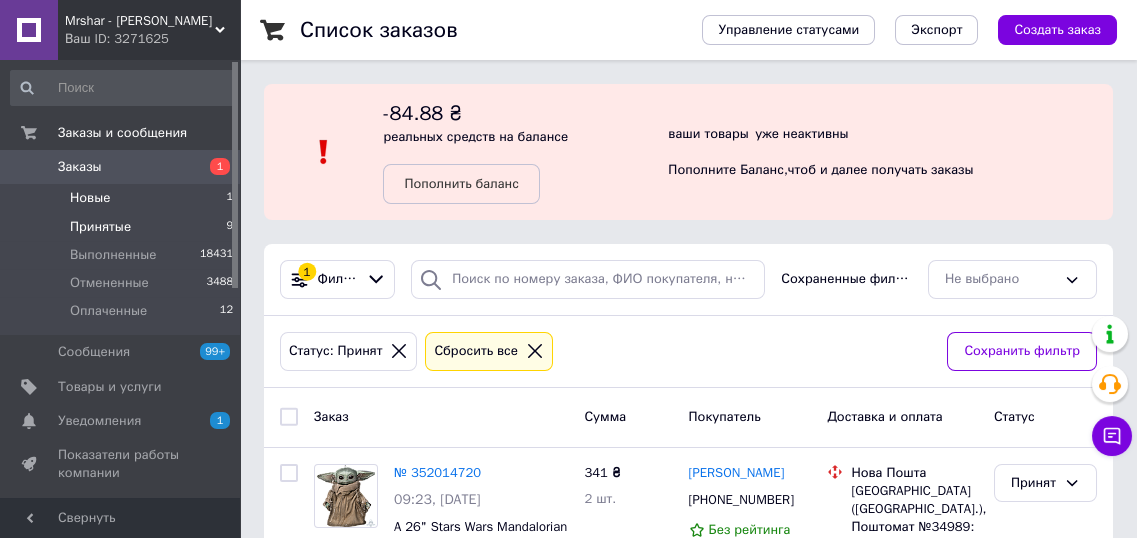 click on "Новые" at bounding box center [90, 198] 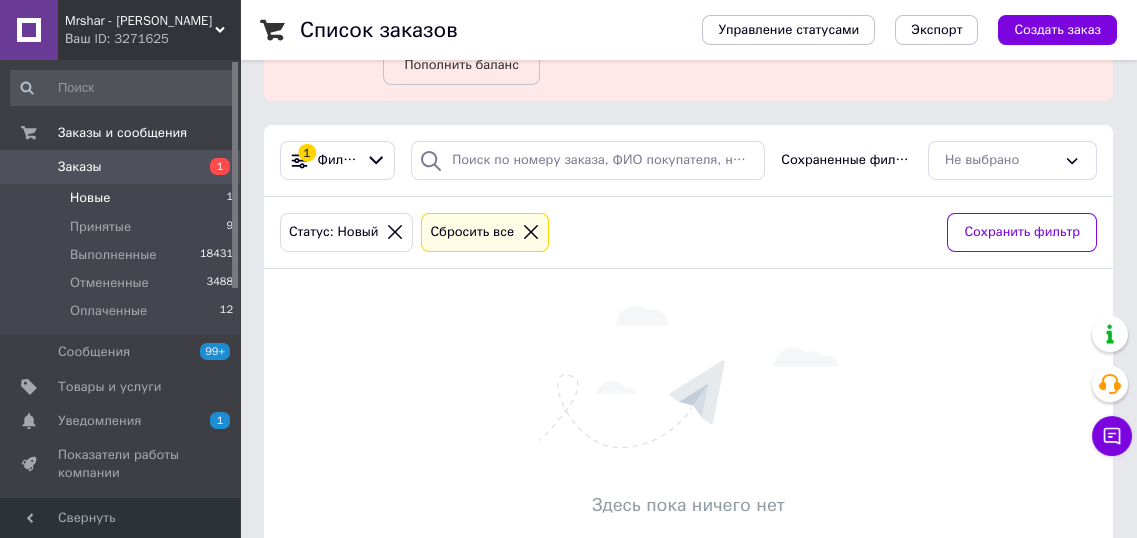 scroll, scrollTop: 132, scrollLeft: 0, axis: vertical 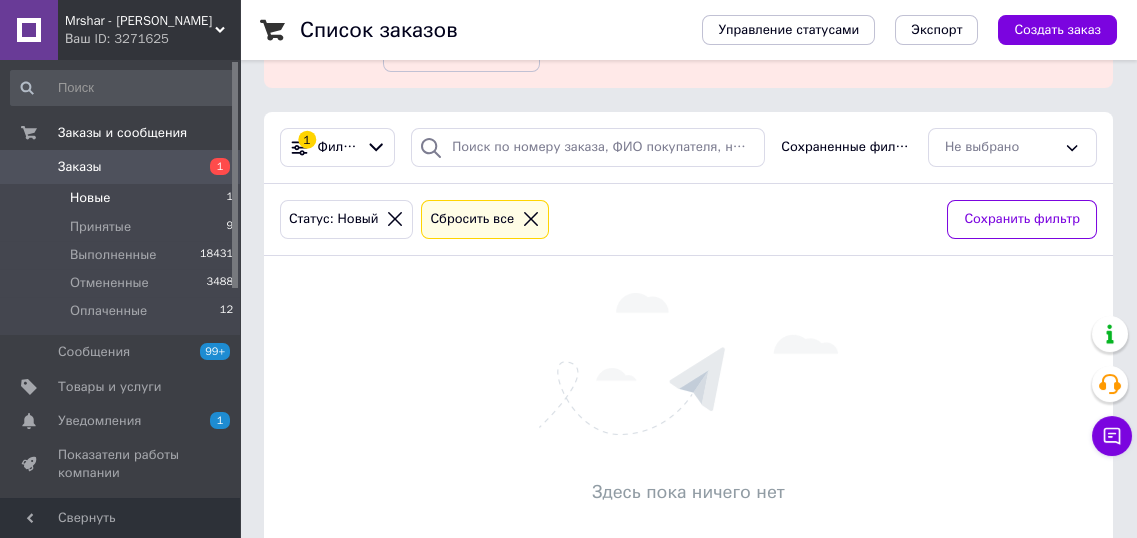 click on "Новые 1" at bounding box center [122, 198] 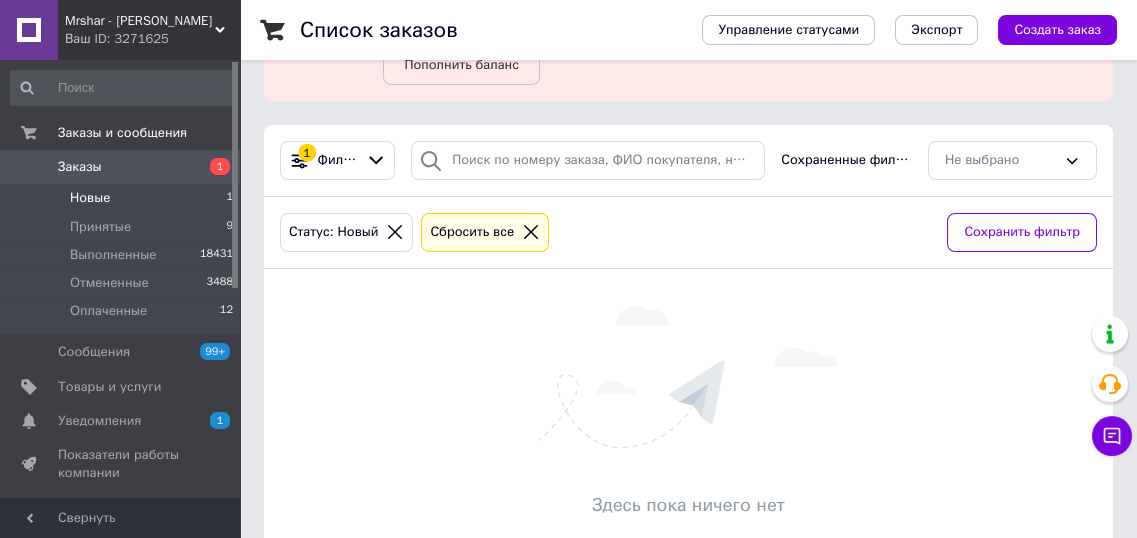 scroll, scrollTop: 0, scrollLeft: 0, axis: both 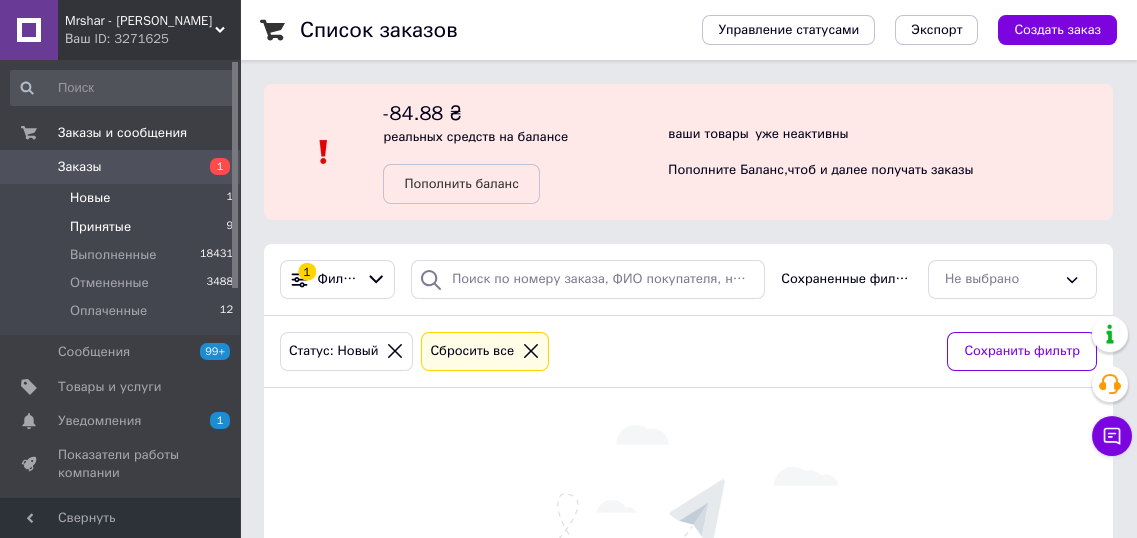 click on "Принятые" at bounding box center (100, 227) 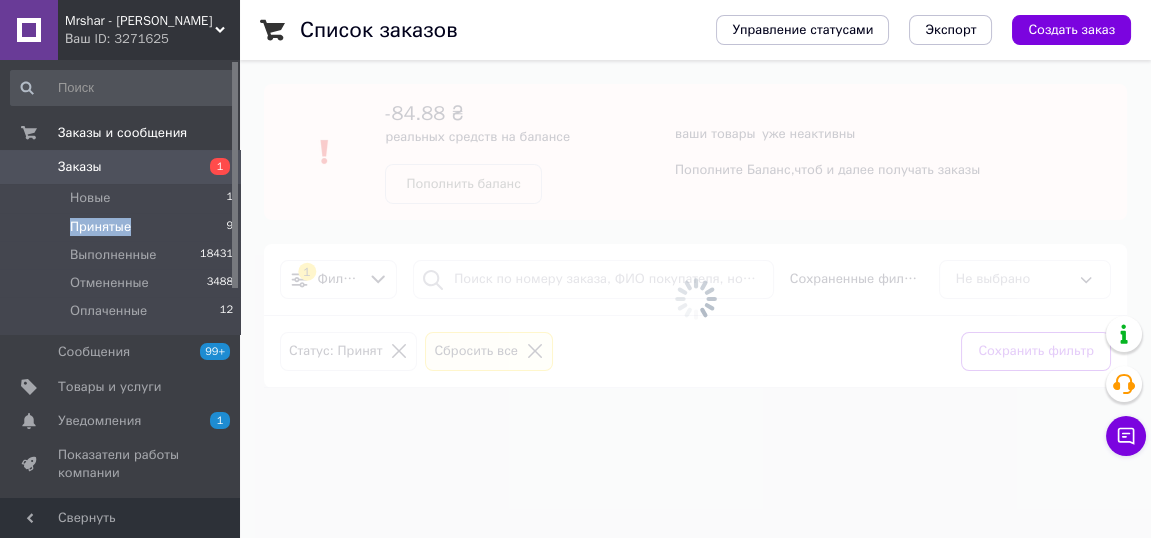 click on "Принятые" at bounding box center (100, 227) 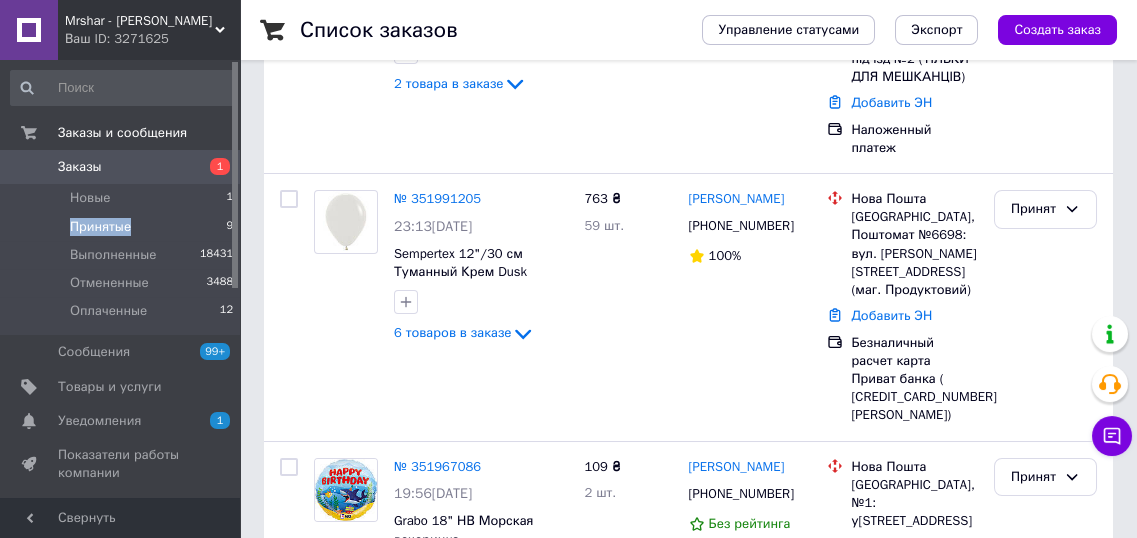 scroll, scrollTop: 551, scrollLeft: 0, axis: vertical 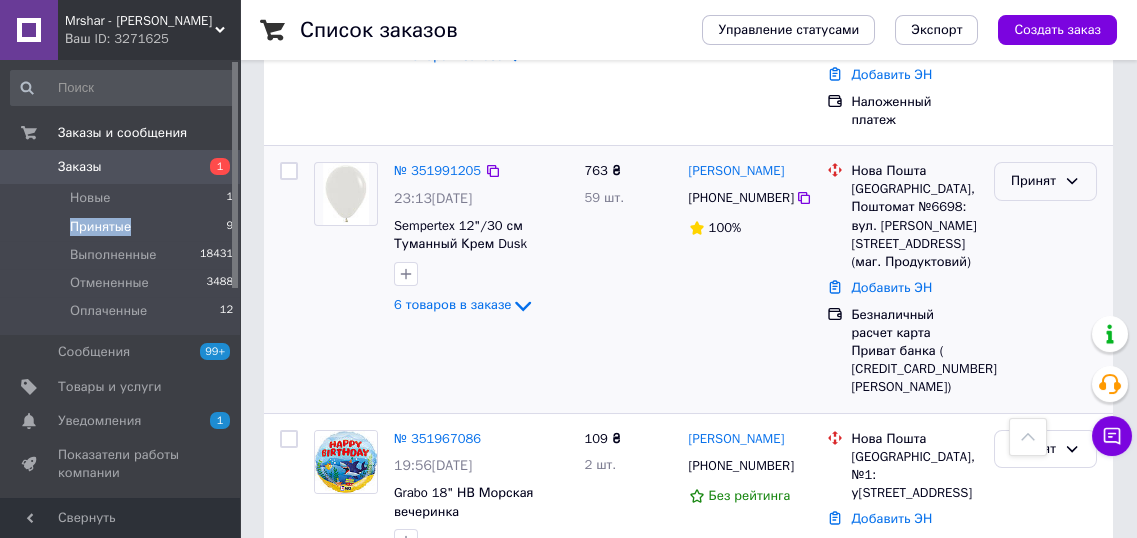 click on "Принят" at bounding box center (1033, 181) 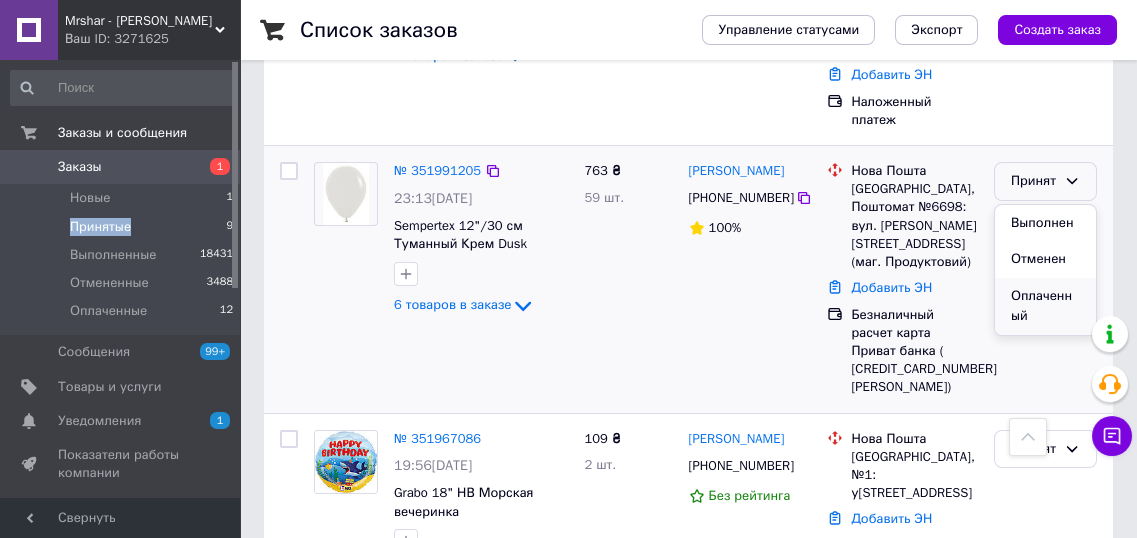 click on "Оплаченный" at bounding box center [1045, 306] 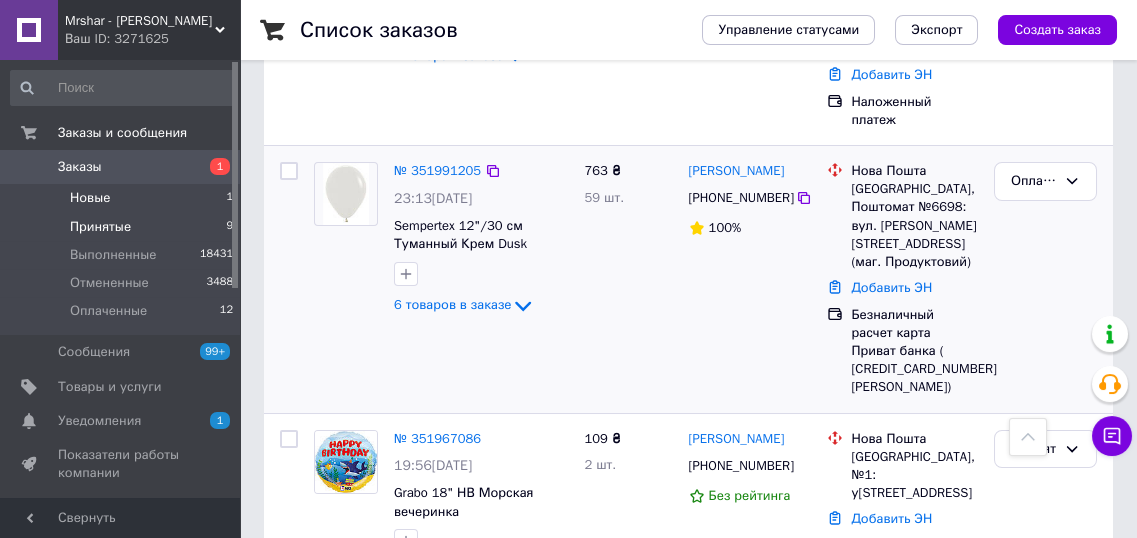 click on "Новые" at bounding box center (90, 198) 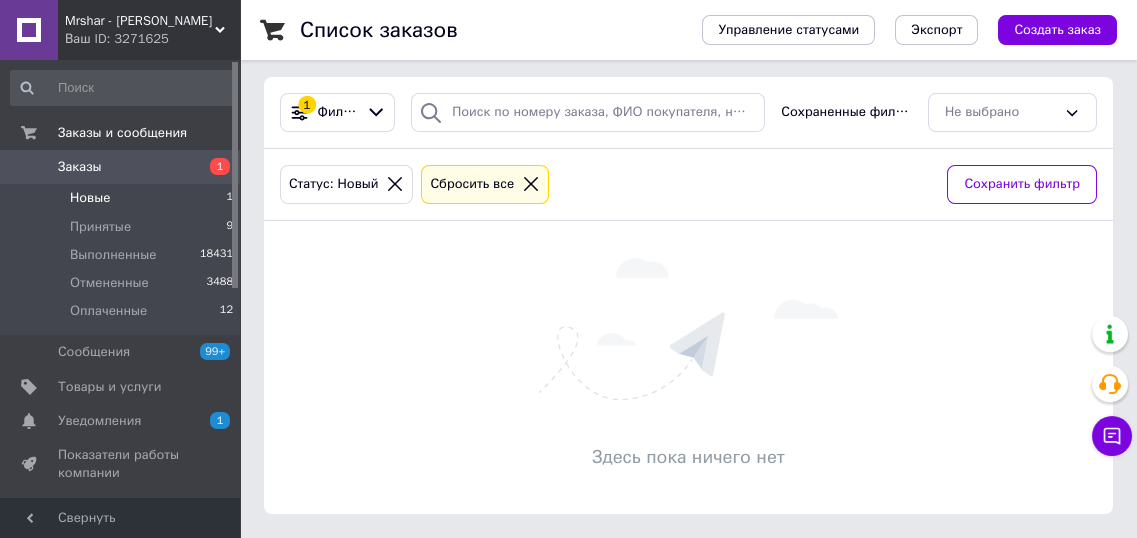scroll, scrollTop: 0, scrollLeft: 0, axis: both 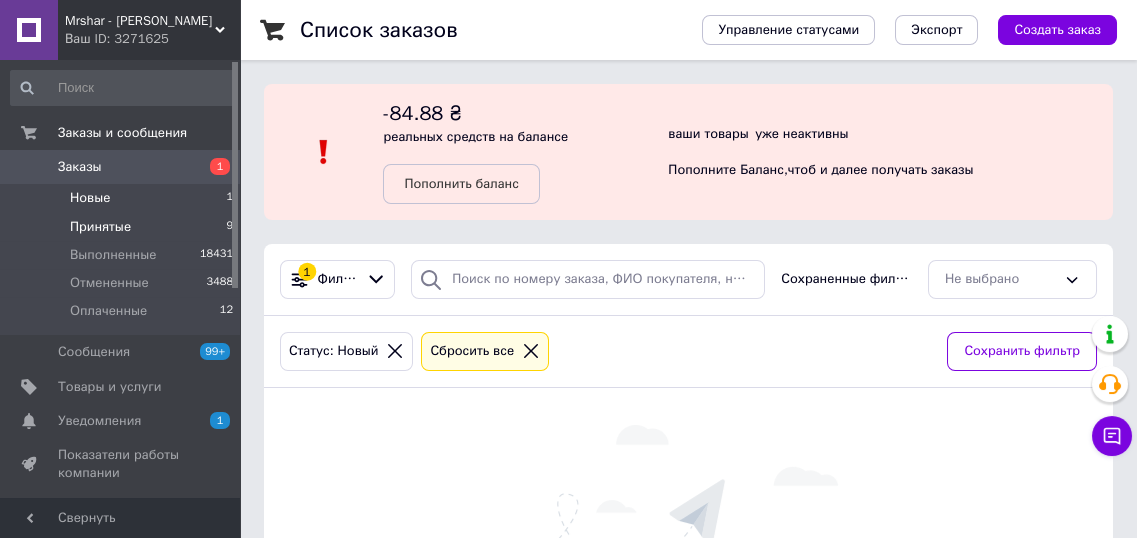 click on "Принятые" at bounding box center [100, 227] 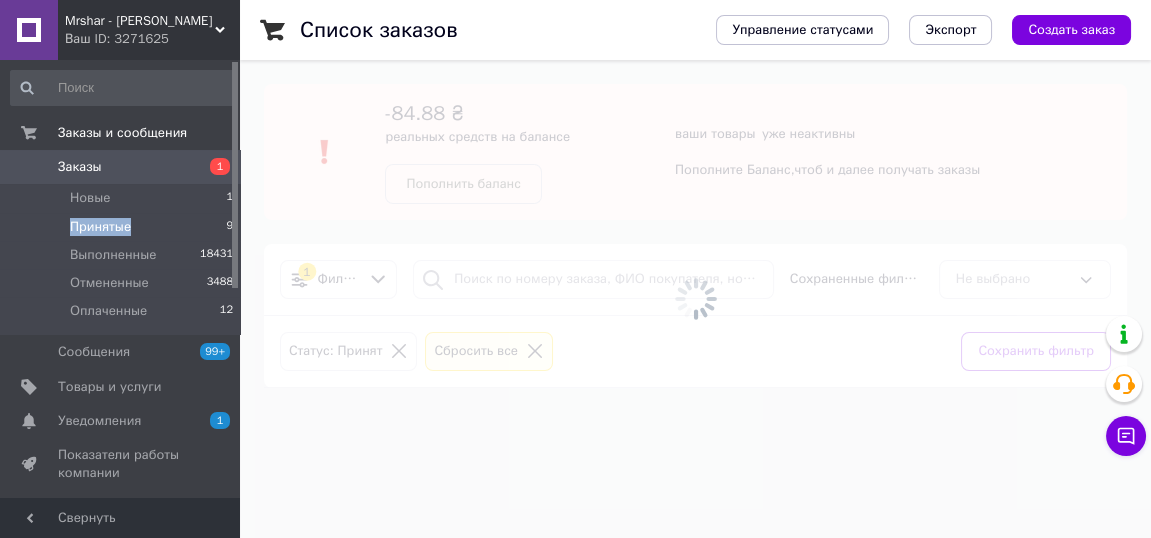 click on "Принятые" at bounding box center (100, 227) 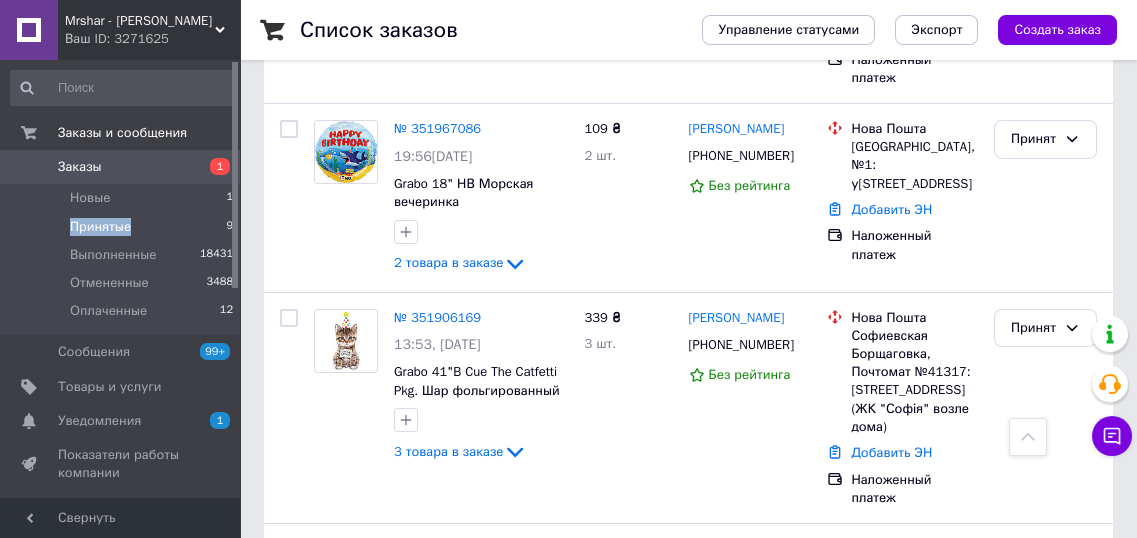 scroll, scrollTop: 588, scrollLeft: 0, axis: vertical 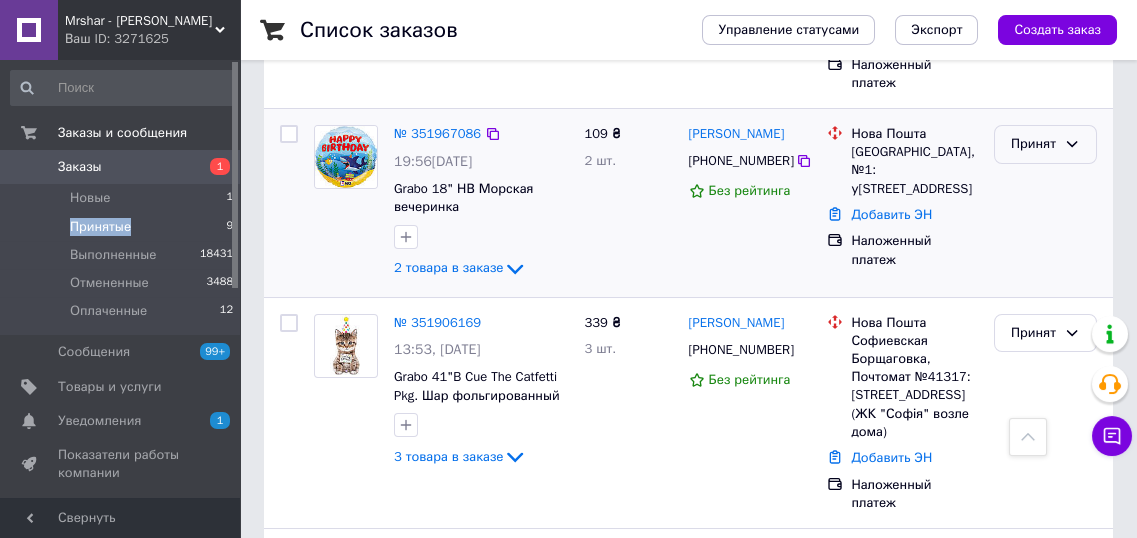 click on "Принят" at bounding box center (1045, 144) 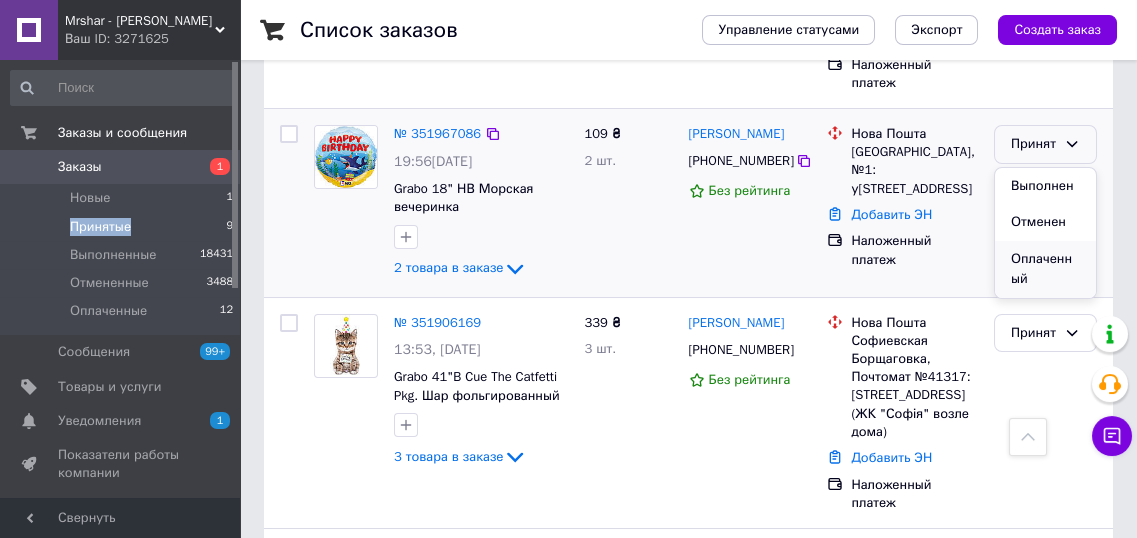 click on "Оплаченный" at bounding box center (1045, 269) 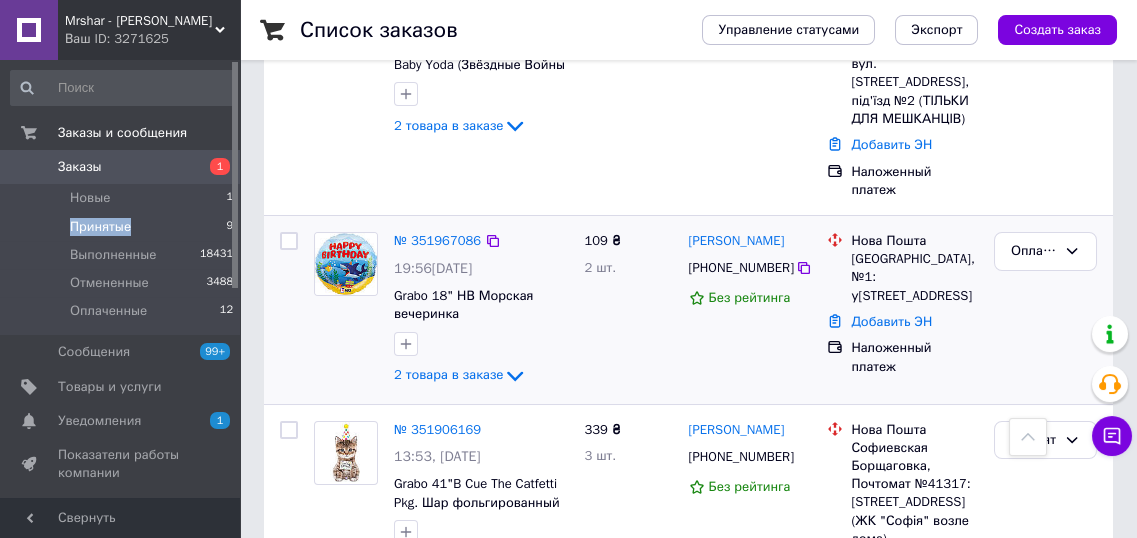 scroll, scrollTop: 479, scrollLeft: 0, axis: vertical 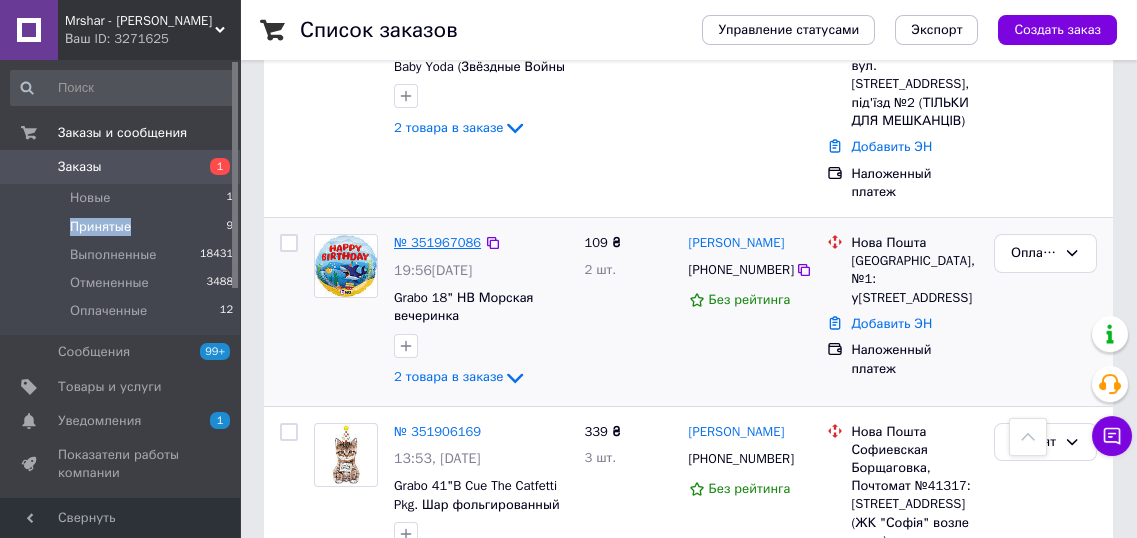 click on "№ 351967086" at bounding box center [437, 242] 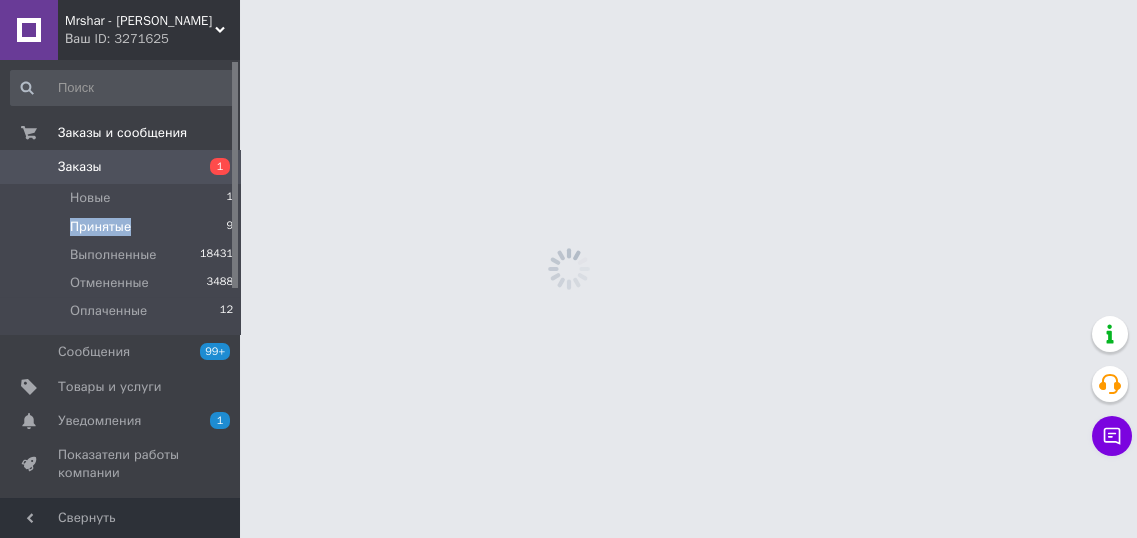 scroll, scrollTop: 0, scrollLeft: 0, axis: both 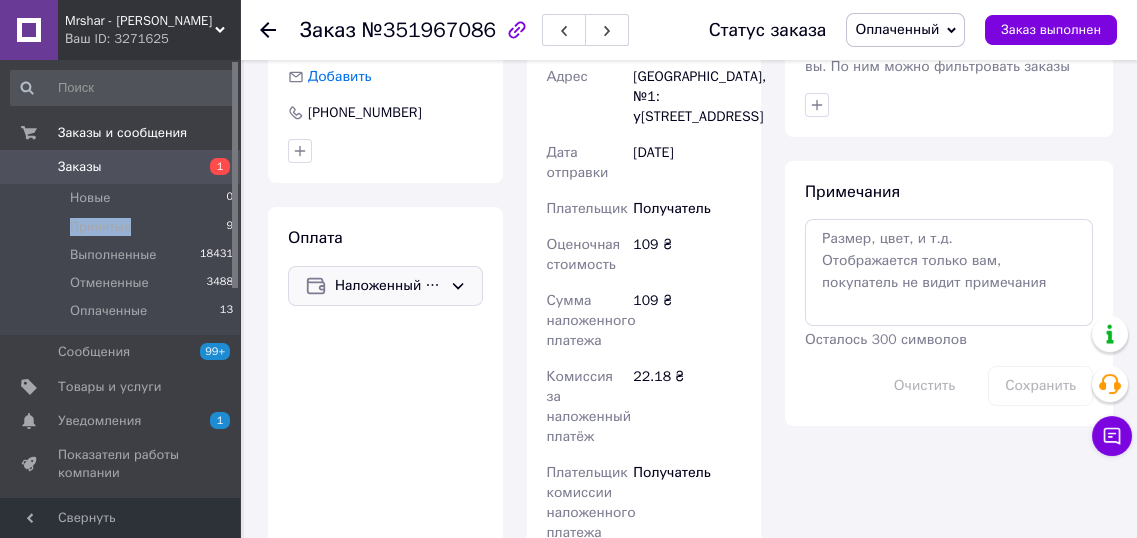 click 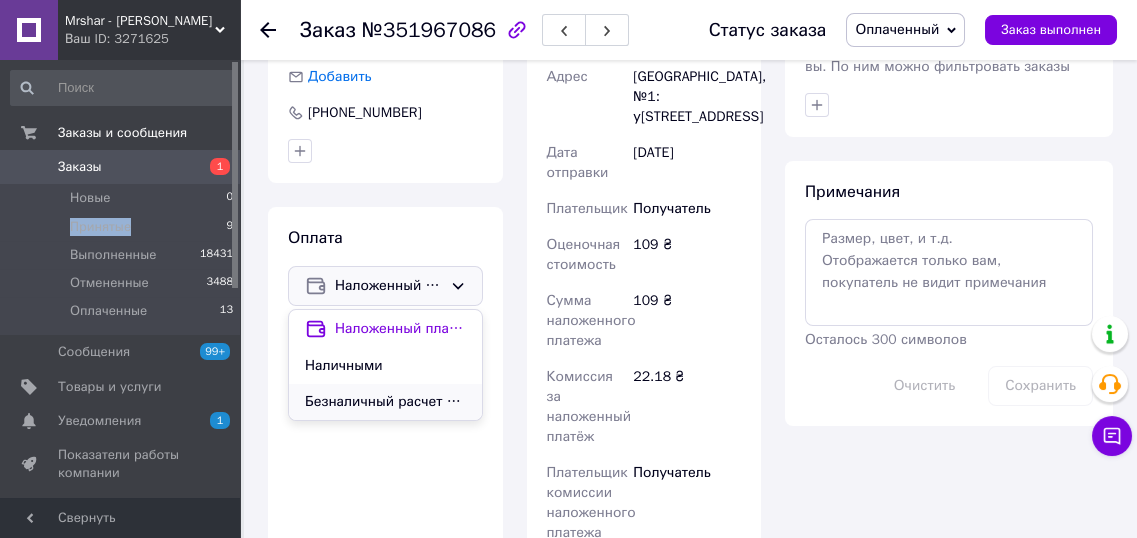 click on "Безналичный расчет карта Приват банка ( [CREDIT_CARD_NUMBER]  [PERSON_NAME])" at bounding box center [385, 402] 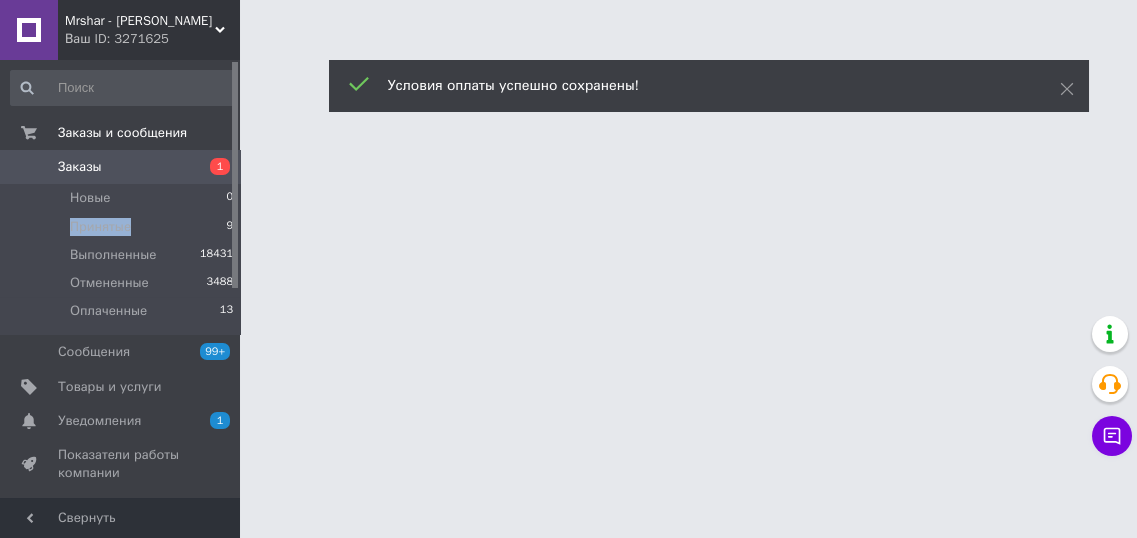 scroll, scrollTop: 0, scrollLeft: 0, axis: both 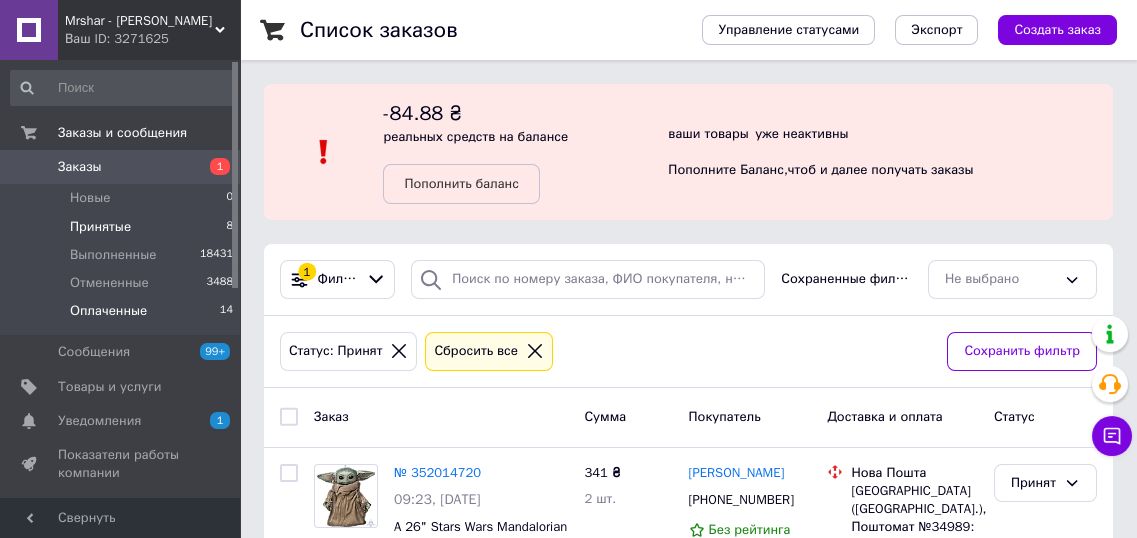 click on "Оплаченные" at bounding box center (108, 311) 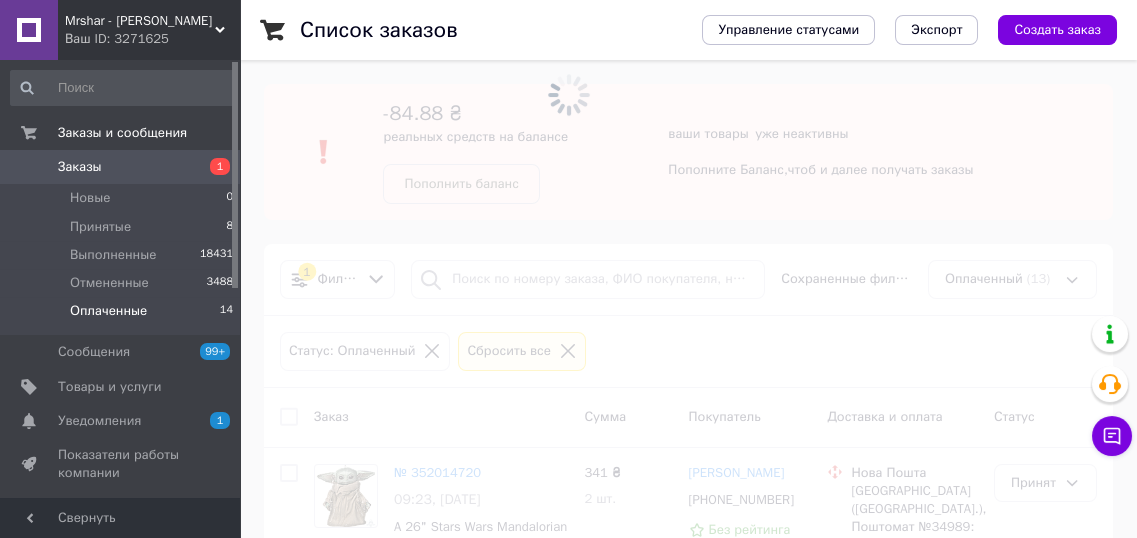 click on "Оплаченные" at bounding box center [108, 311] 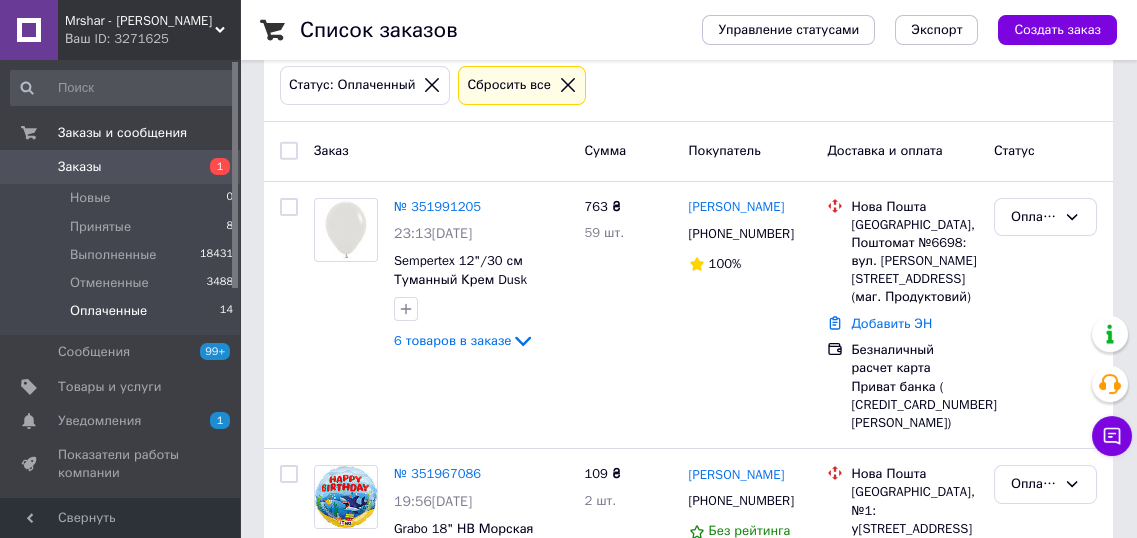 scroll, scrollTop: 276, scrollLeft: 0, axis: vertical 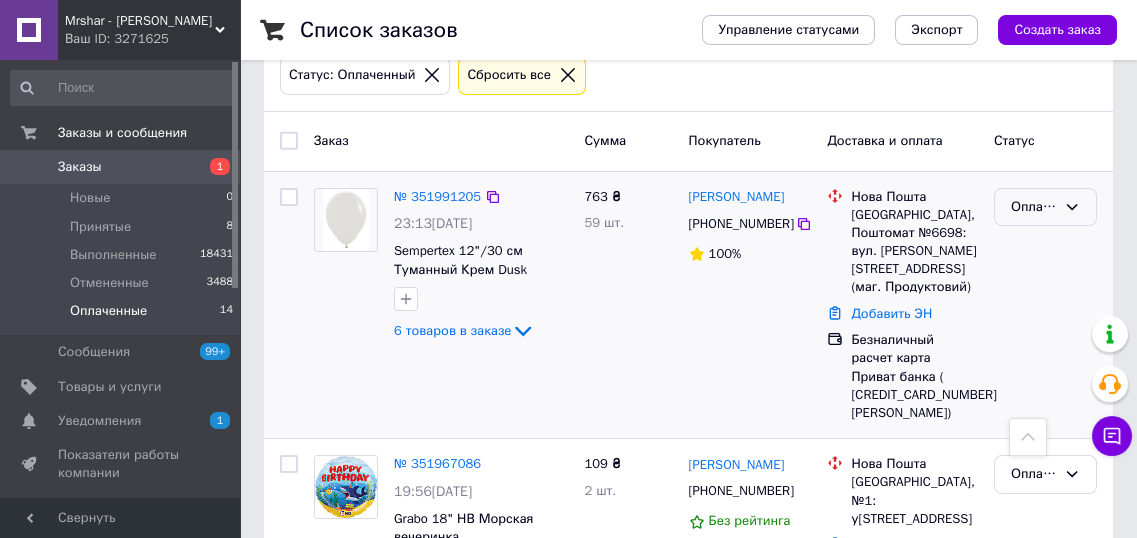 click on "Оплаченный" at bounding box center [1033, 207] 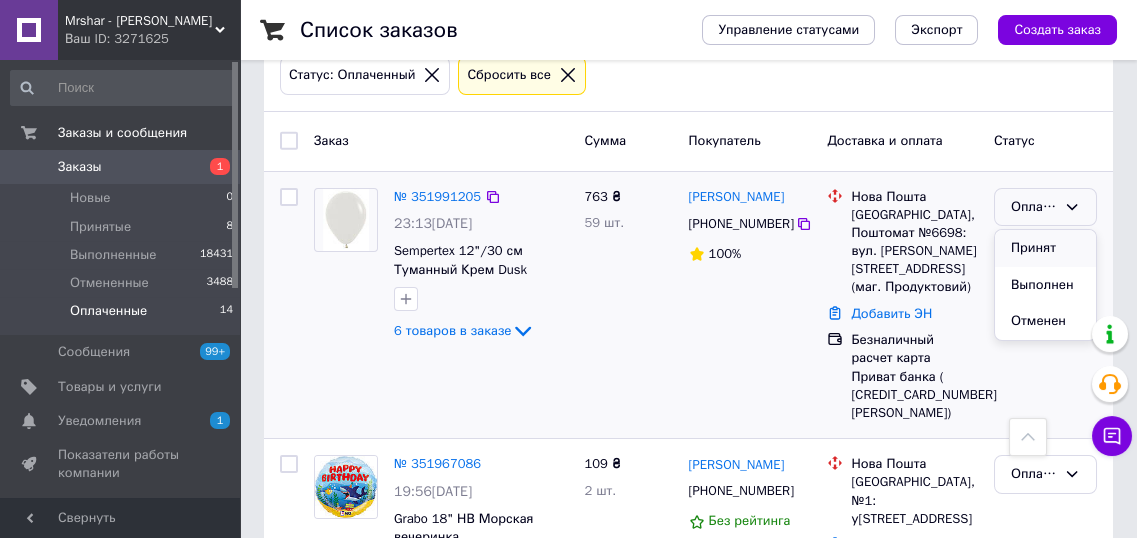 click on "Принят" at bounding box center [1045, 248] 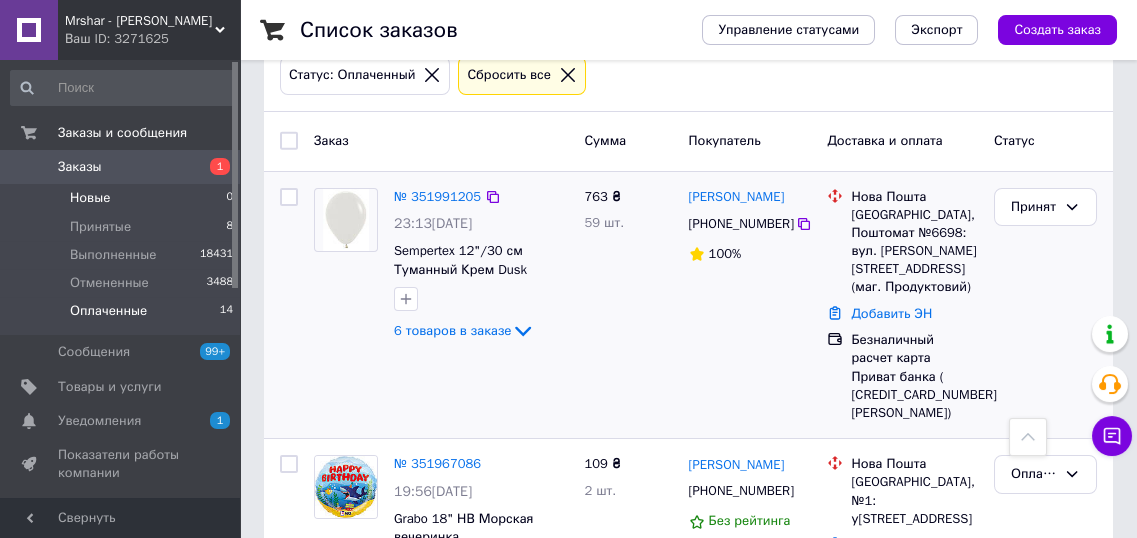 click on "Новые" at bounding box center [90, 198] 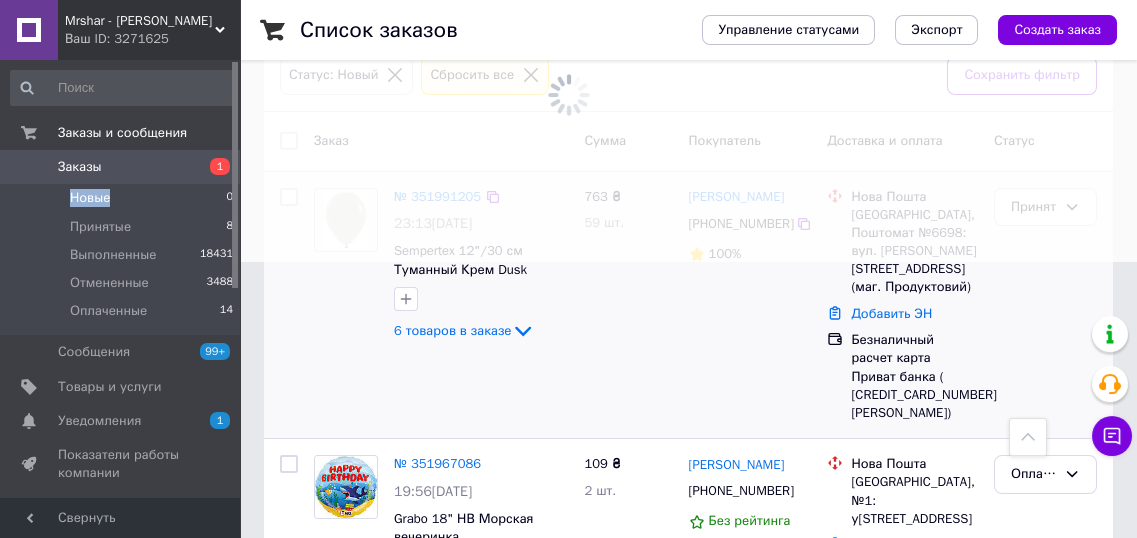 click on "Новые" at bounding box center (90, 198) 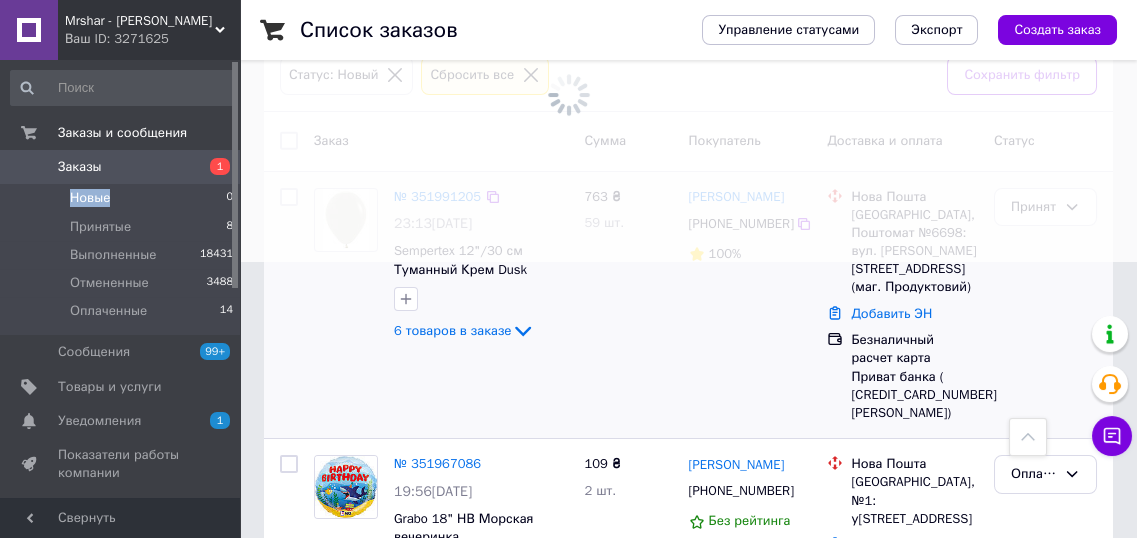 scroll, scrollTop: 0, scrollLeft: 0, axis: both 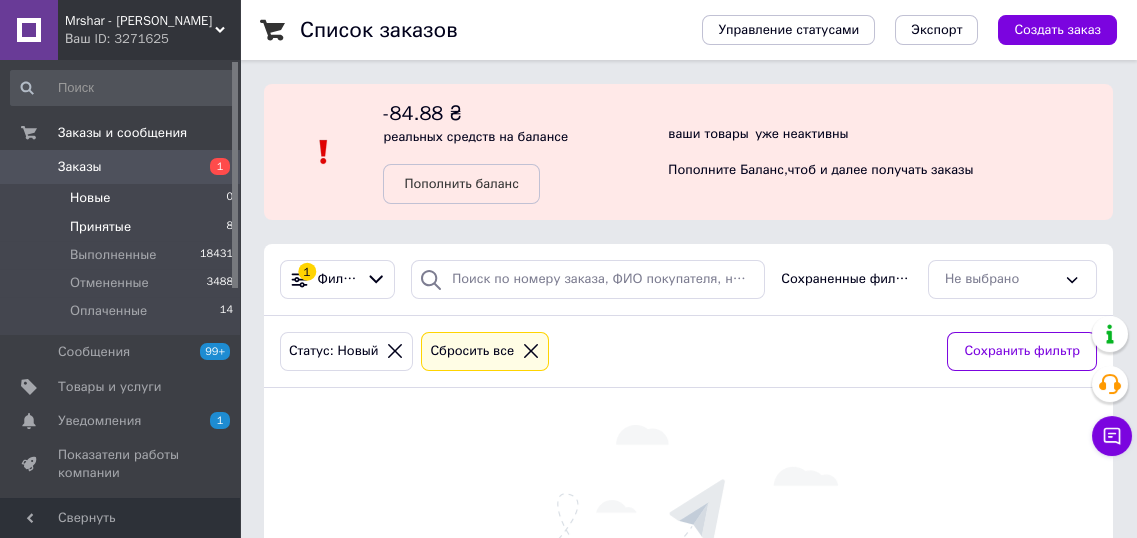 click on "Принятые" at bounding box center (100, 227) 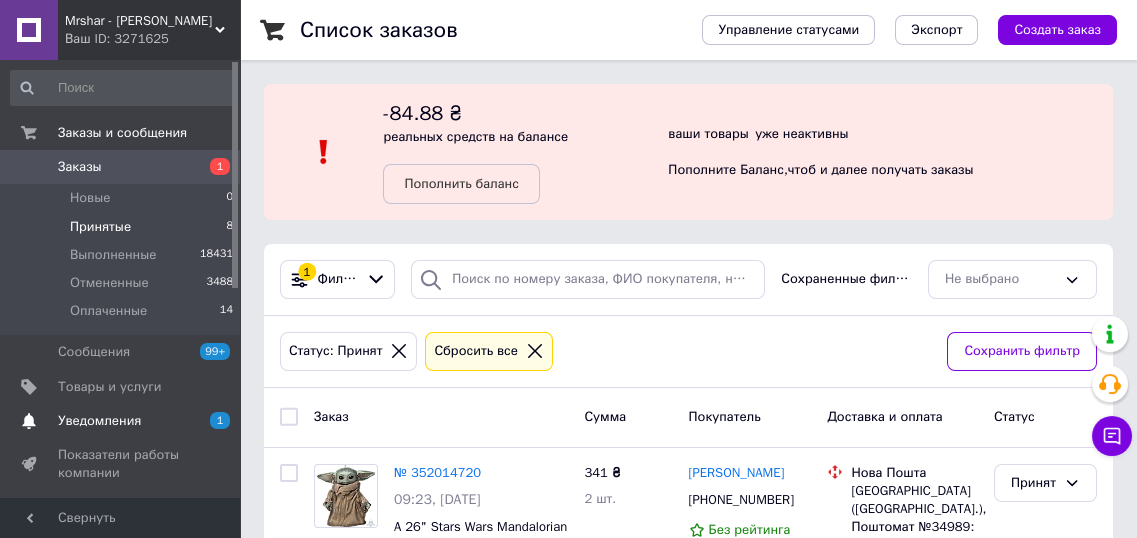 click on "Уведомления" at bounding box center [99, 421] 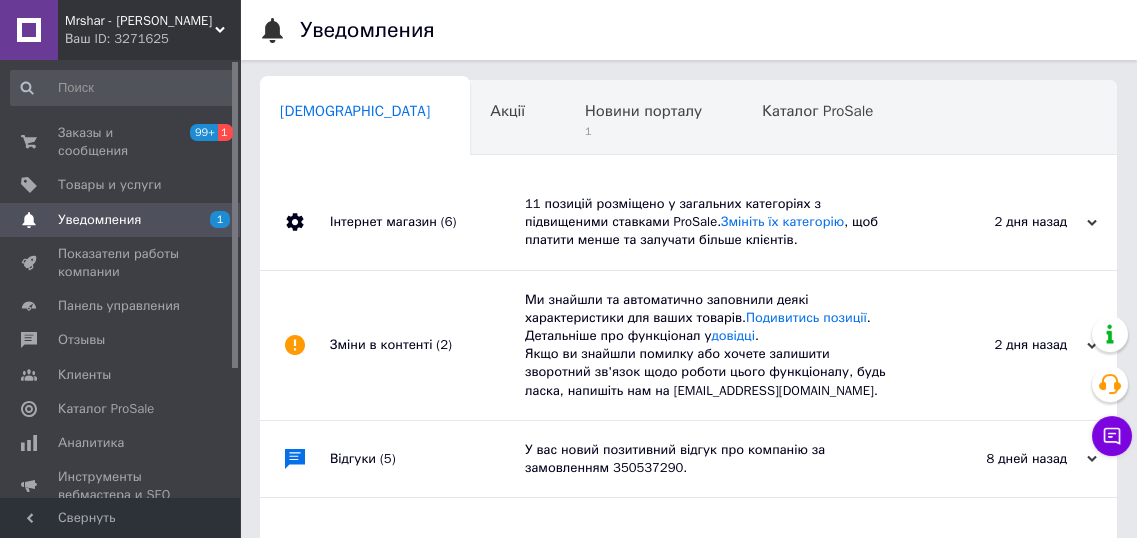 scroll, scrollTop: 0, scrollLeft: 10, axis: horizontal 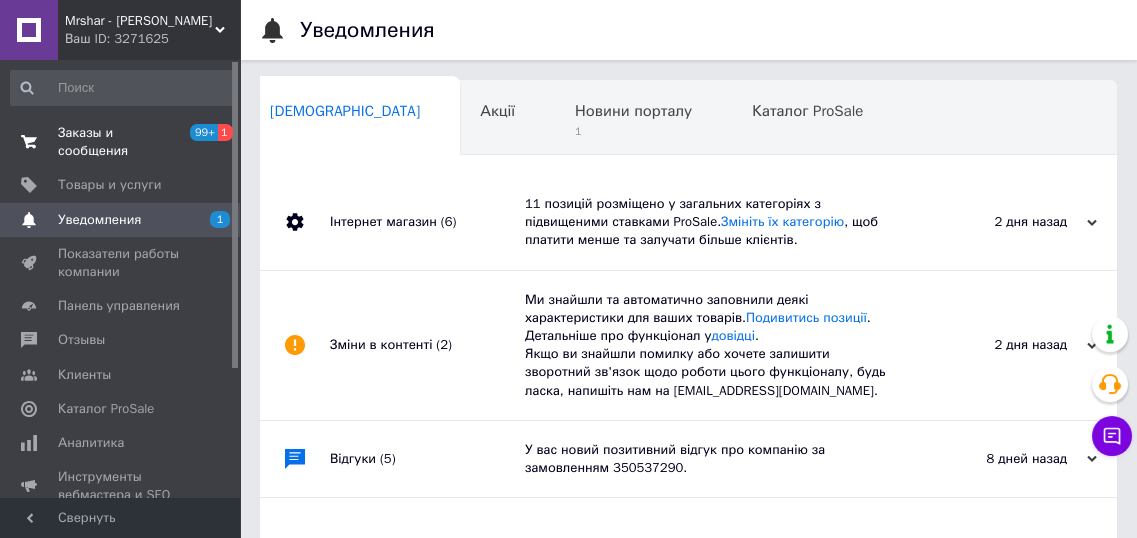 click on "Заказы и сообщения" at bounding box center [121, 142] 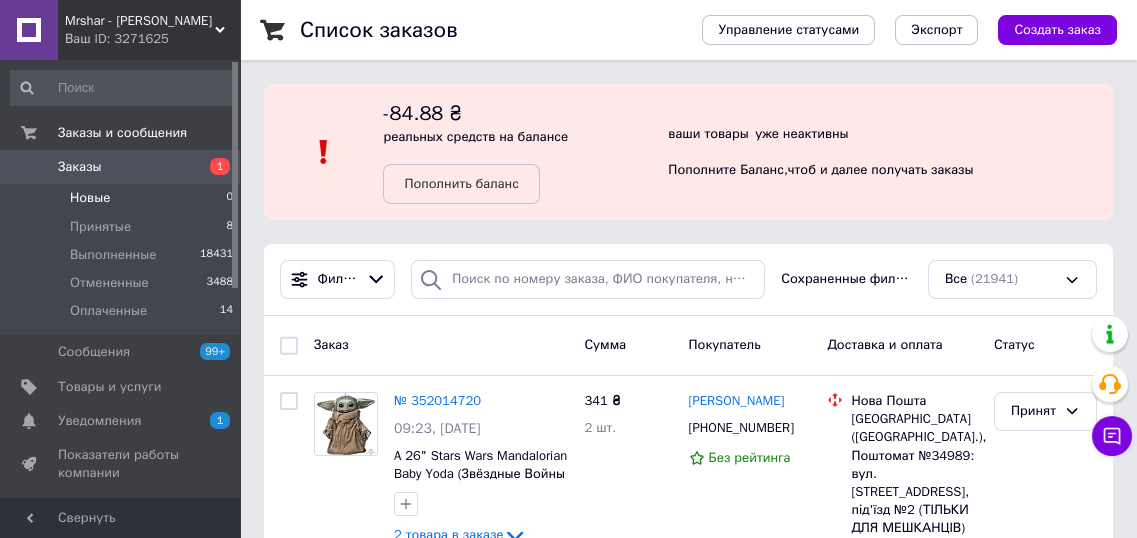 click on "Новые" at bounding box center (90, 198) 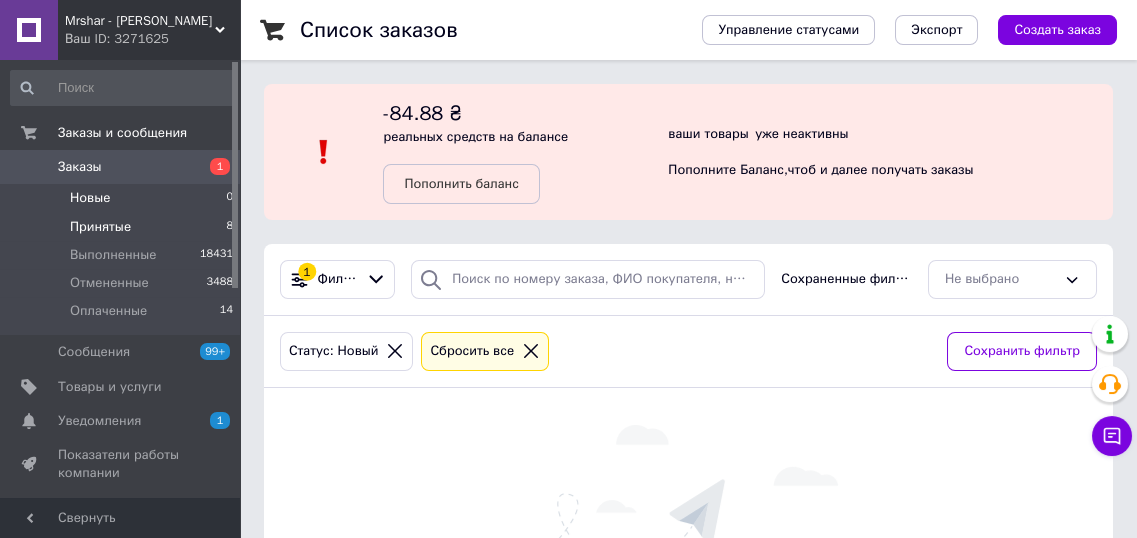 click on "Принятые" at bounding box center (100, 227) 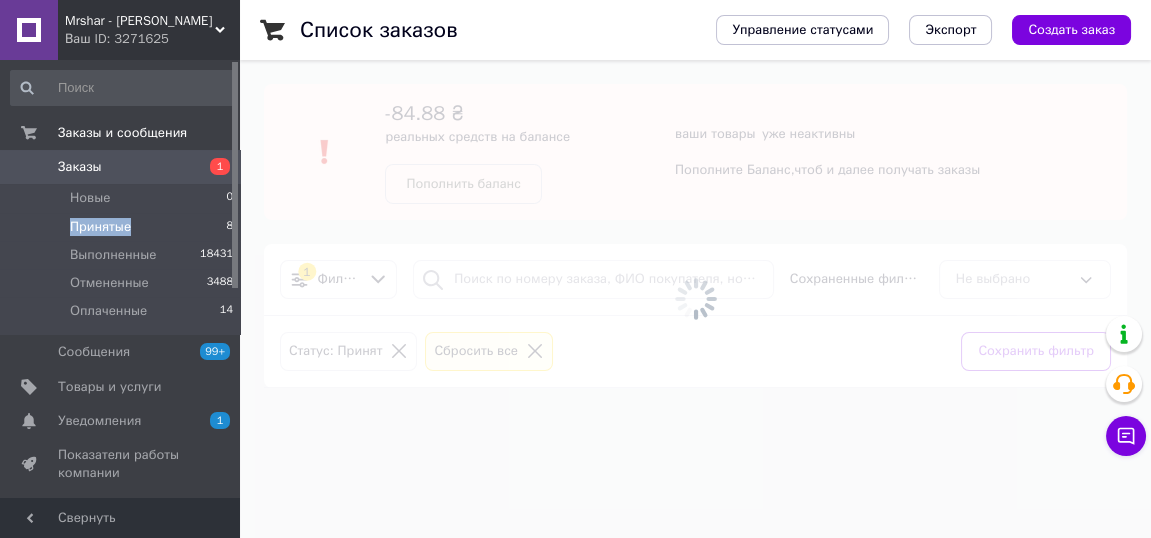 click on "Принятые" at bounding box center (100, 227) 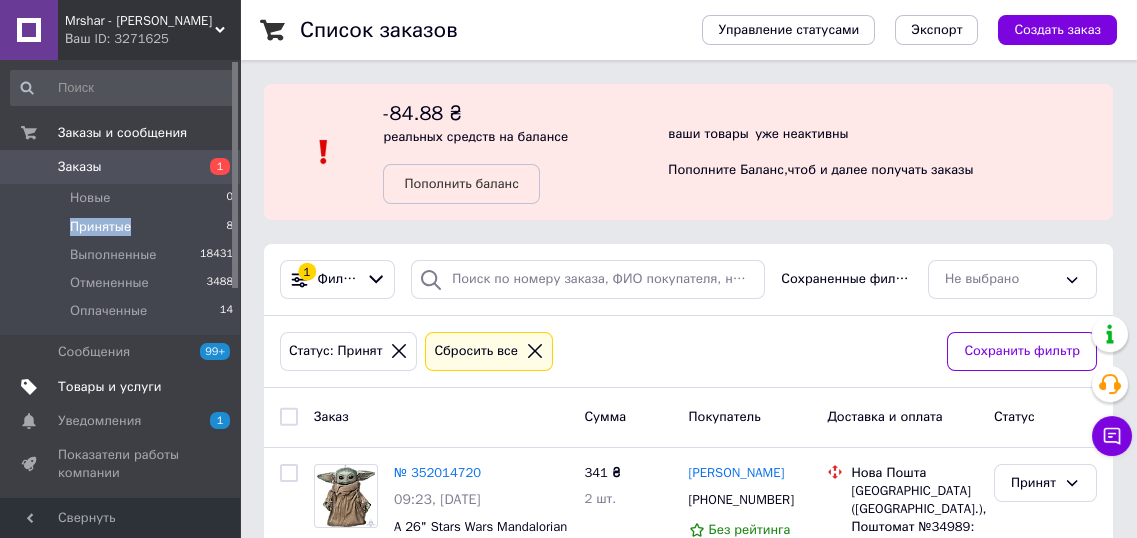 click on "Товары и услуги" at bounding box center (110, 387) 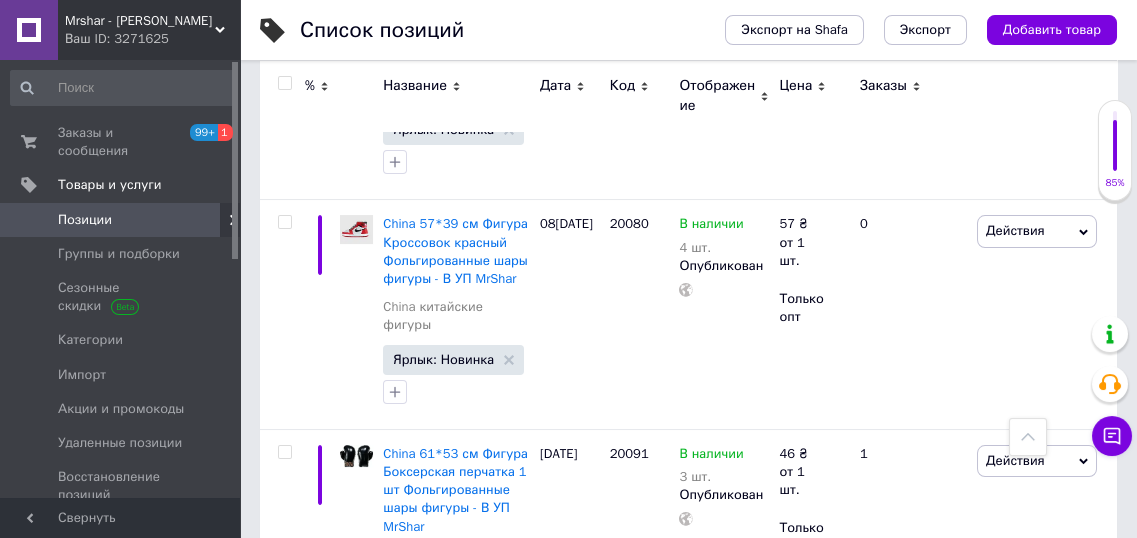 scroll, scrollTop: 1709, scrollLeft: 0, axis: vertical 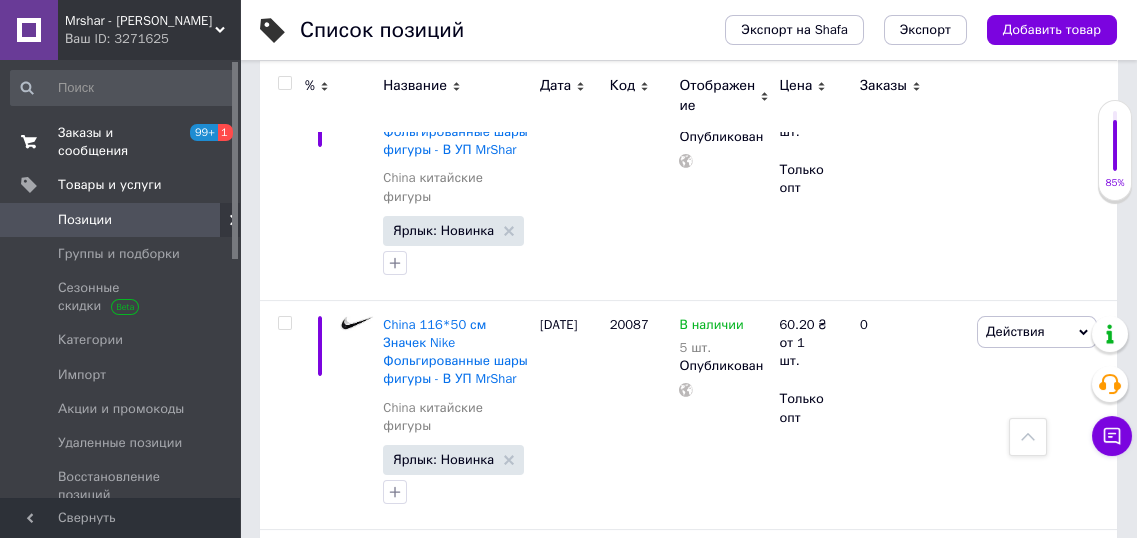 click on "Заказы и сообщения" at bounding box center (121, 142) 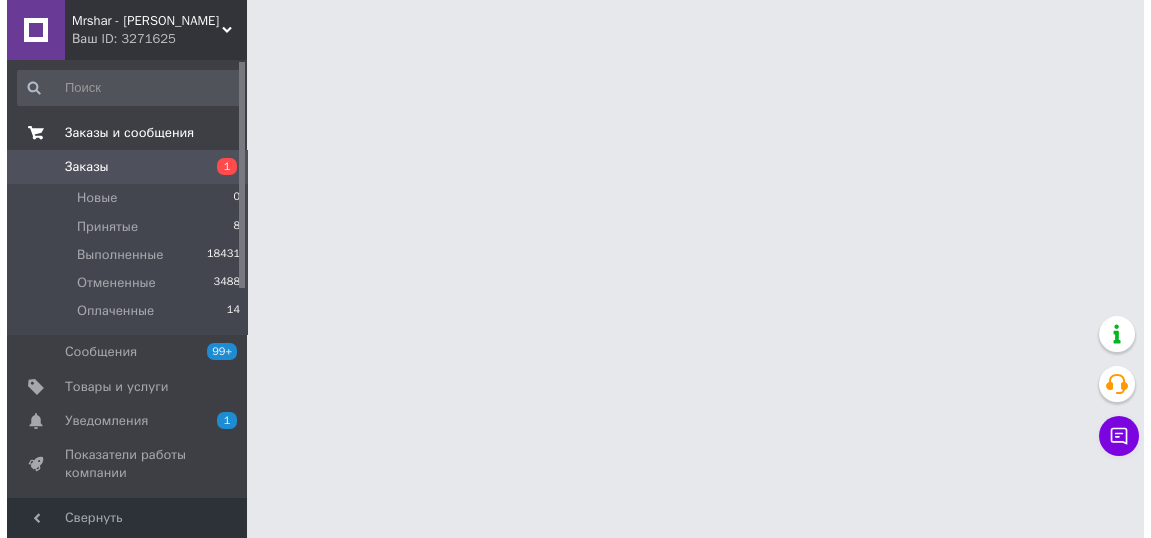 scroll, scrollTop: 0, scrollLeft: 0, axis: both 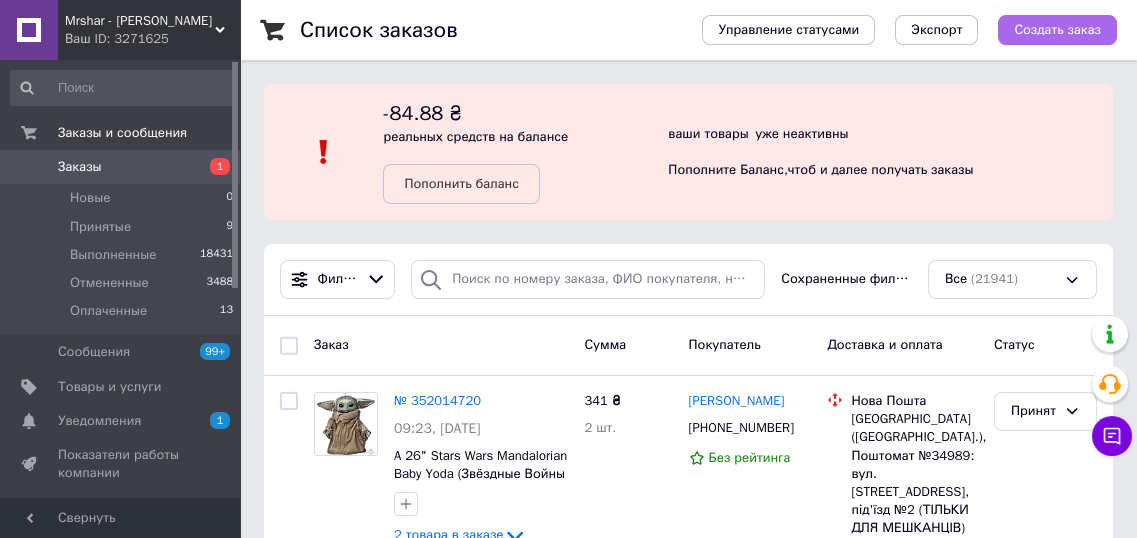 click on "Создать заказ" at bounding box center (1057, 30) 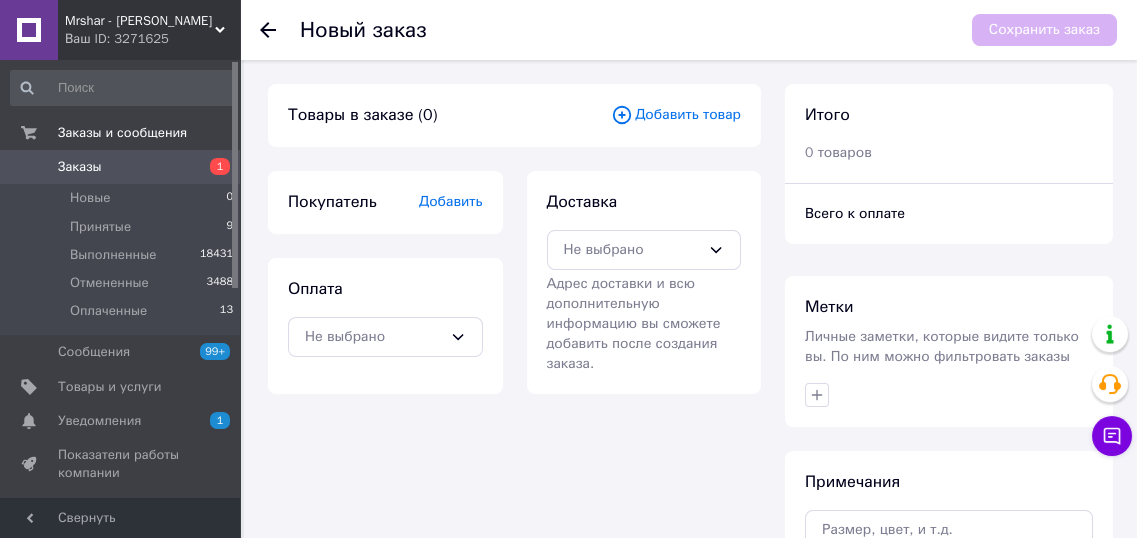 click on "Добавить товар" at bounding box center [676, 115] 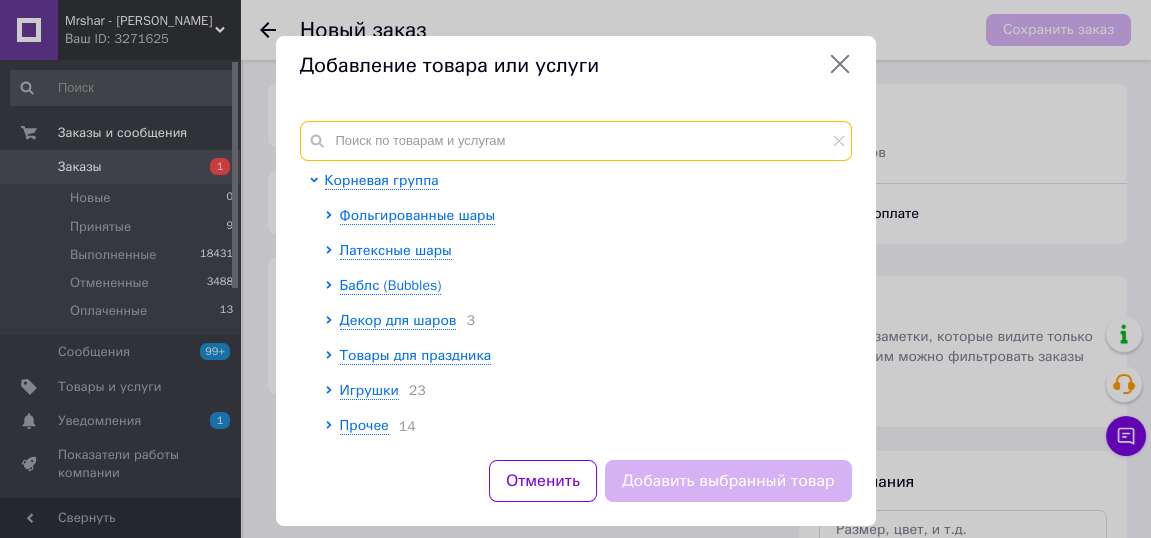 click at bounding box center (576, 141) 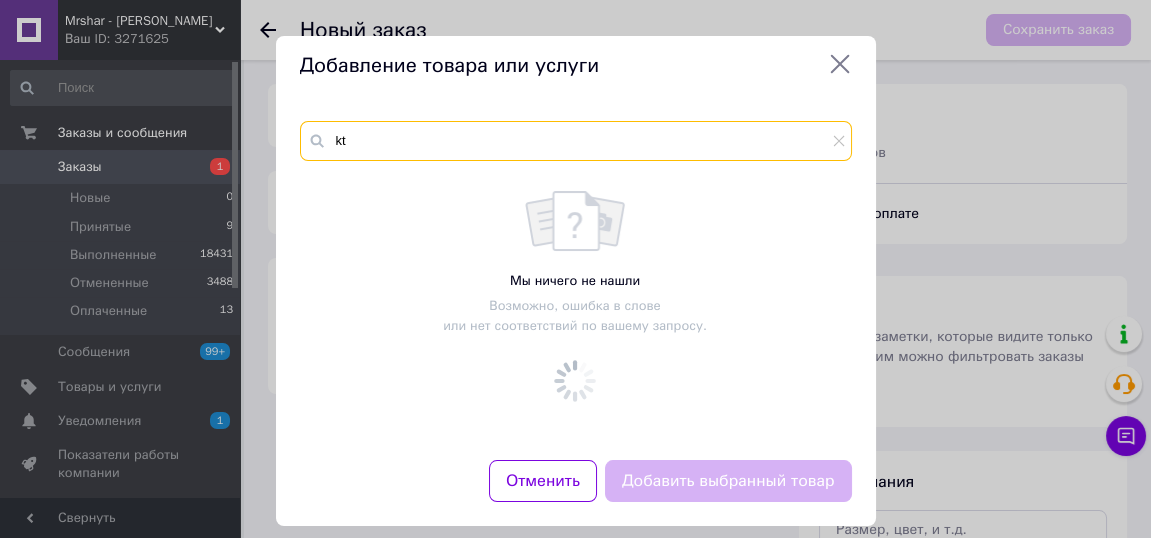 type on "k" 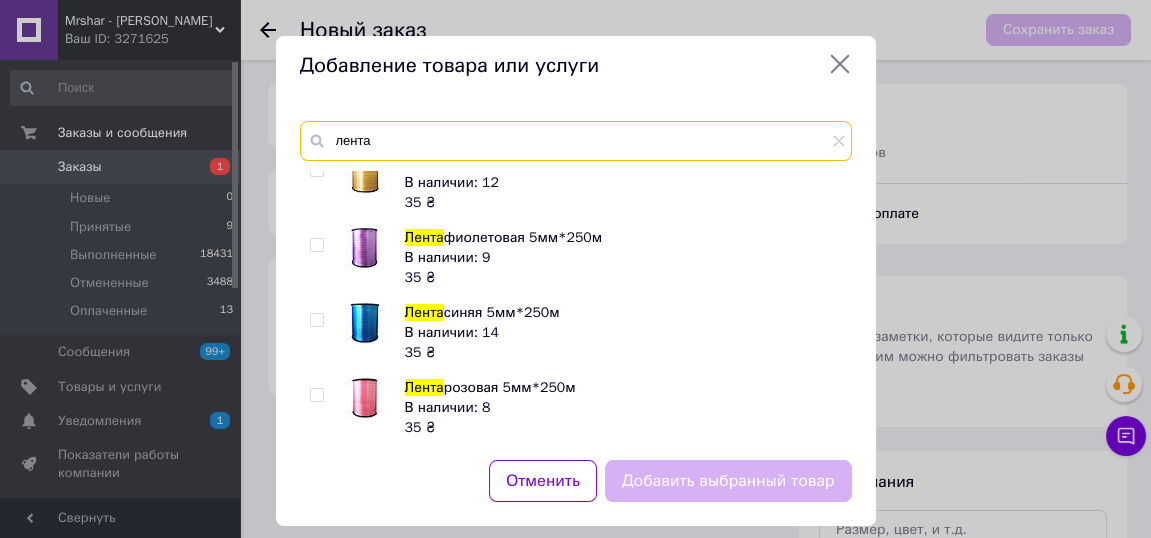 scroll, scrollTop: 723, scrollLeft: 0, axis: vertical 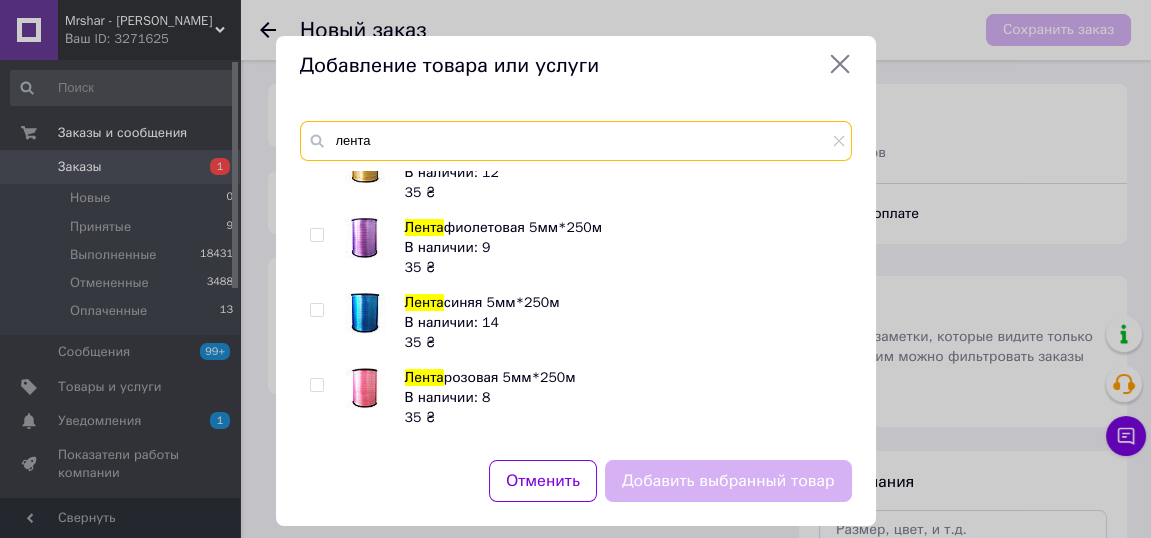 type on "лента" 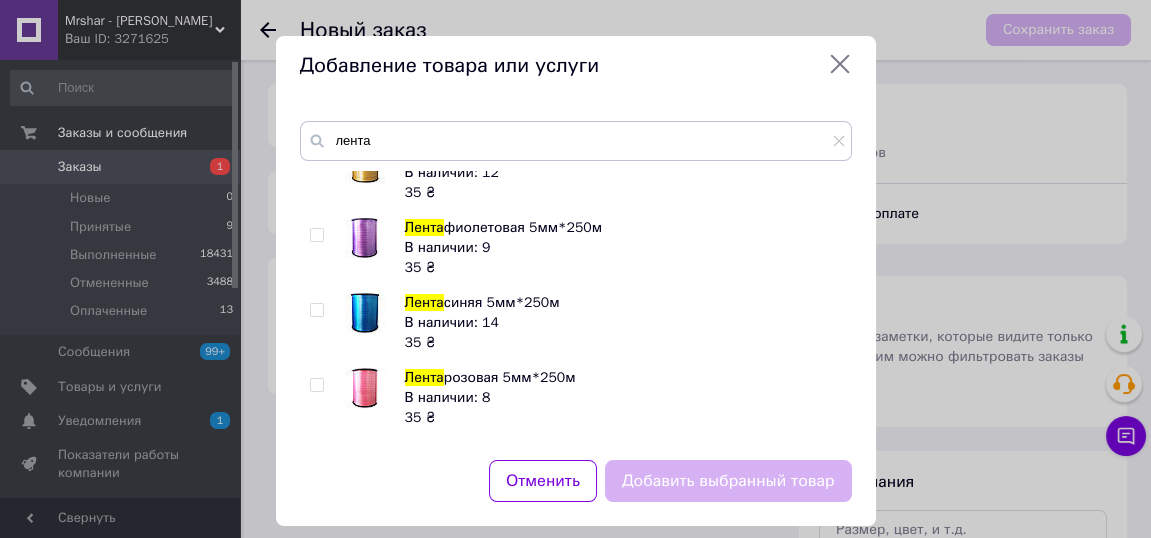click at bounding box center (316, 310) 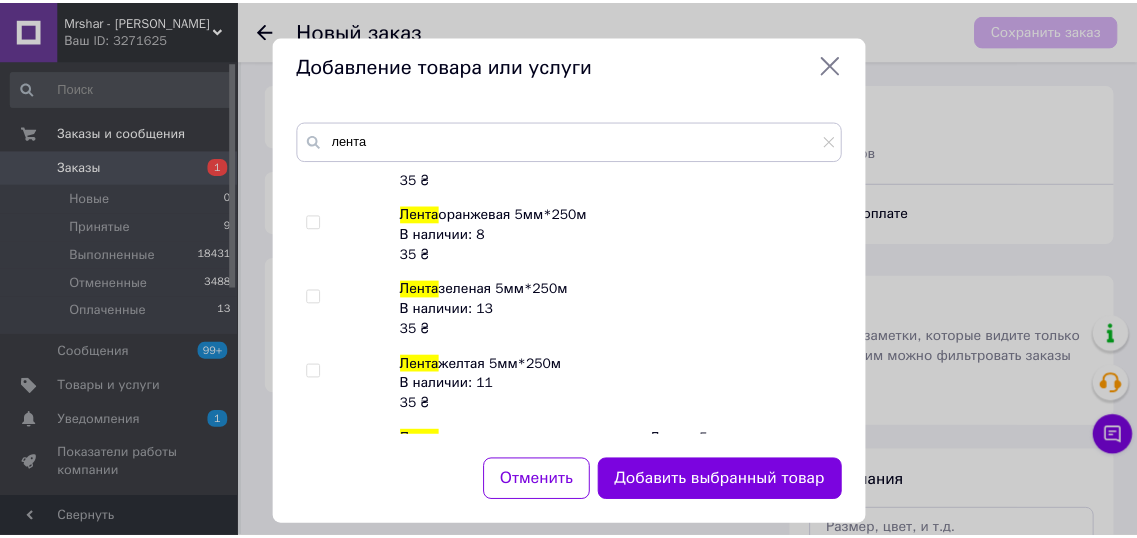 scroll, scrollTop: 1039, scrollLeft: 0, axis: vertical 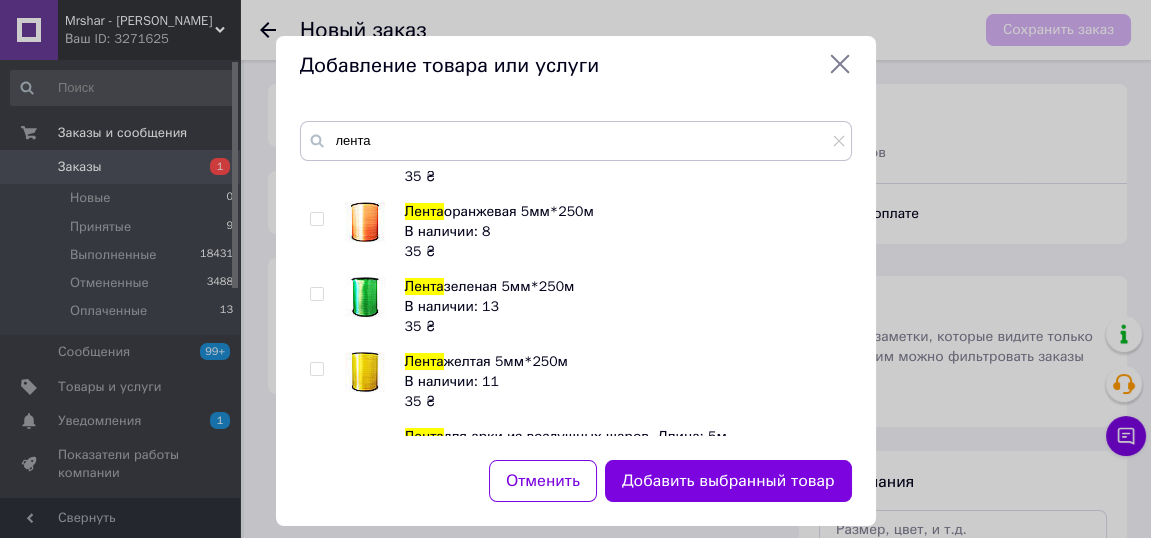 click at bounding box center [316, 369] 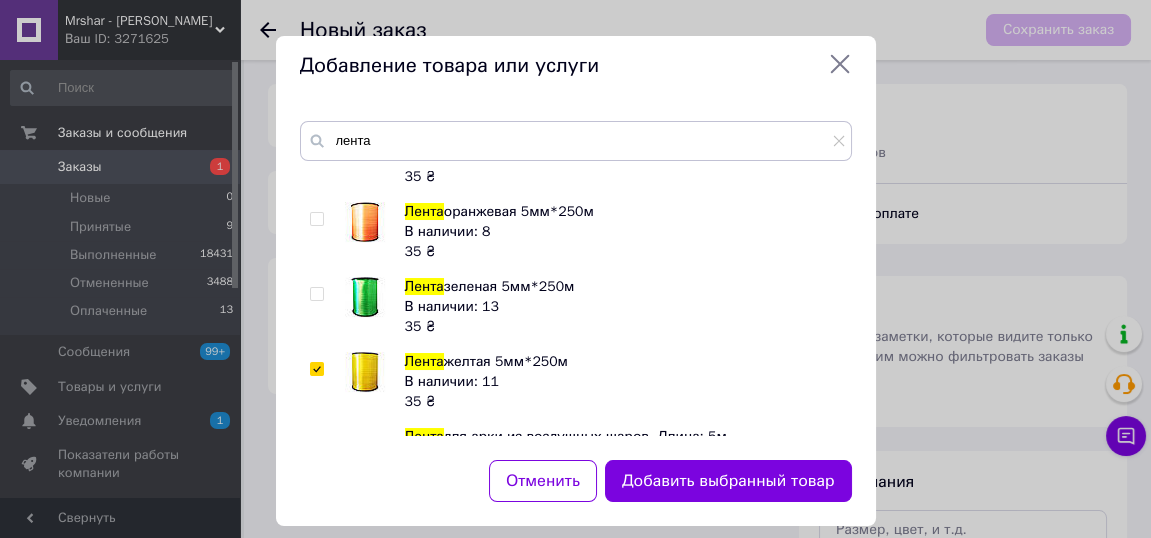 checkbox on "true" 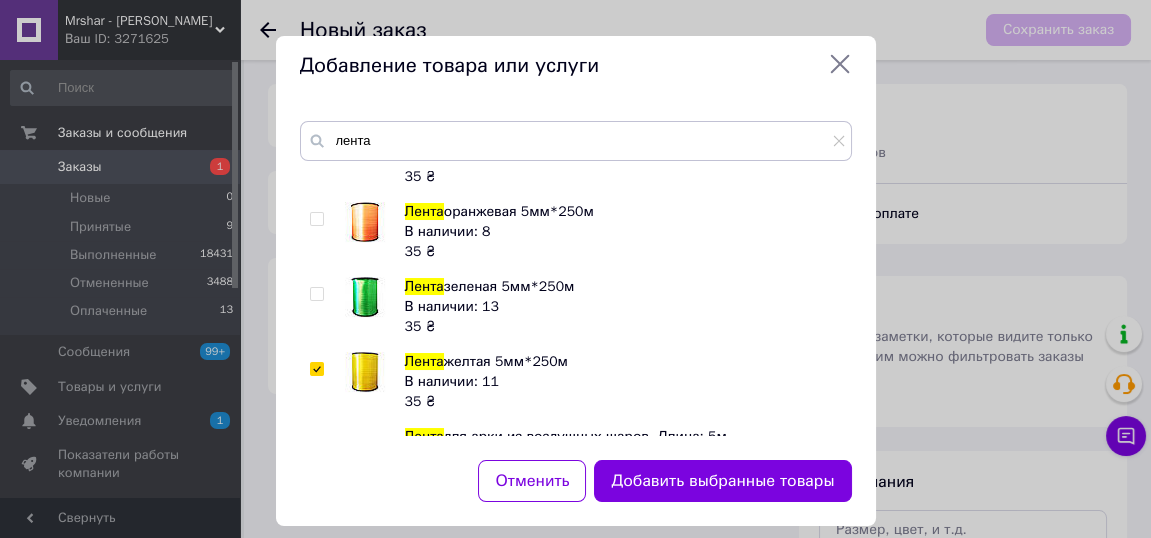 click at bounding box center [316, 294] 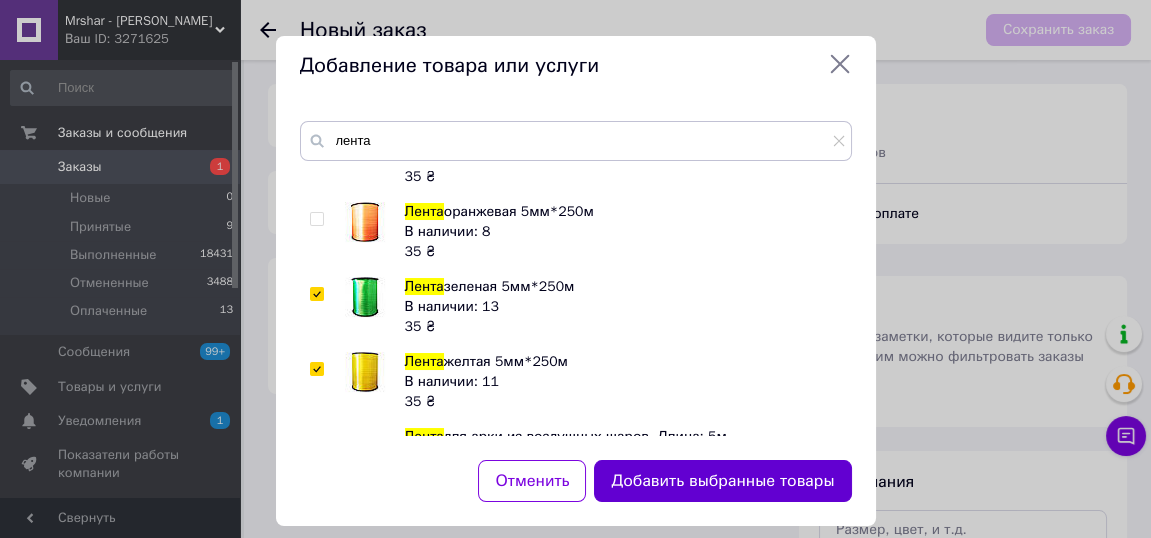 click on "Добавить выбранные товары" at bounding box center (722, 481) 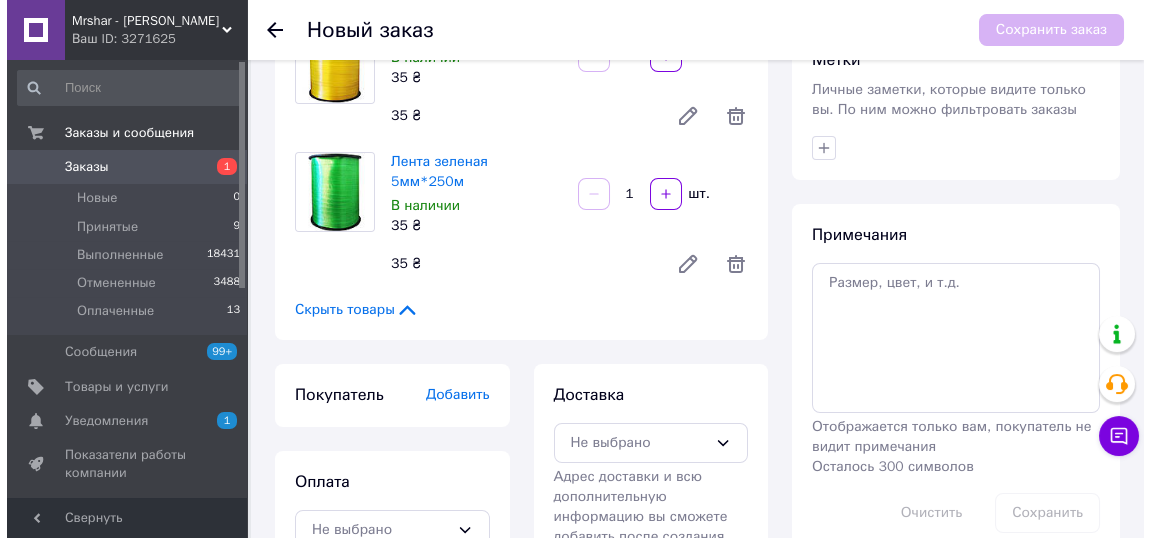 scroll, scrollTop: 258, scrollLeft: 0, axis: vertical 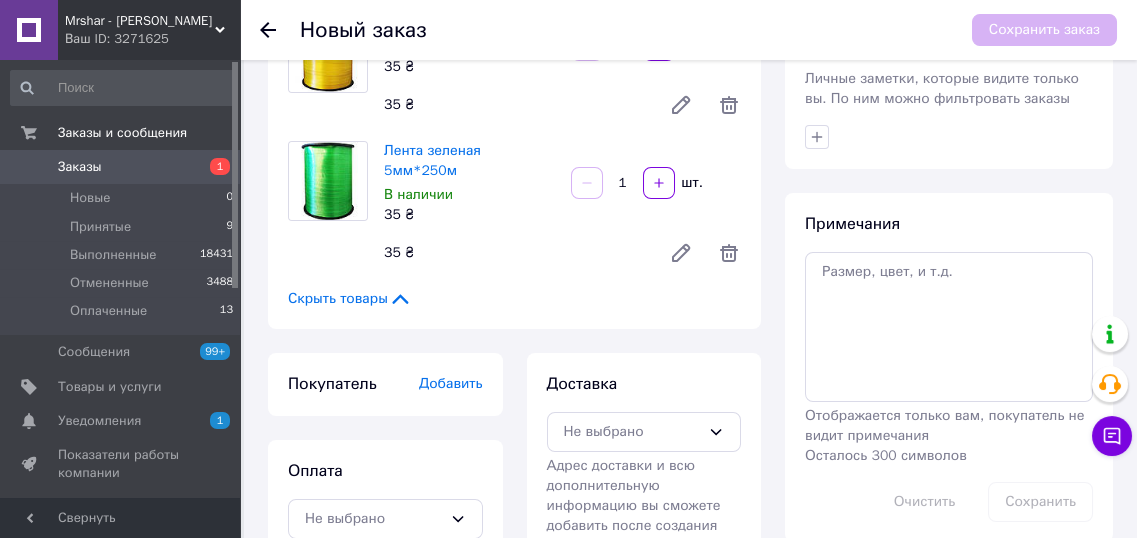 click on "Добавить" at bounding box center (451, 383) 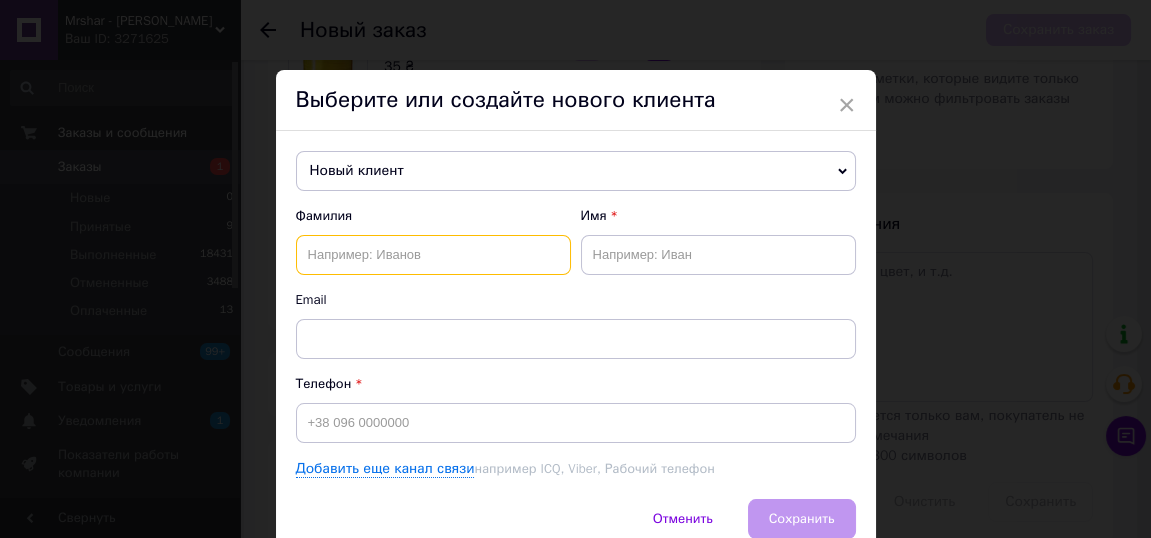 click at bounding box center (433, 255) 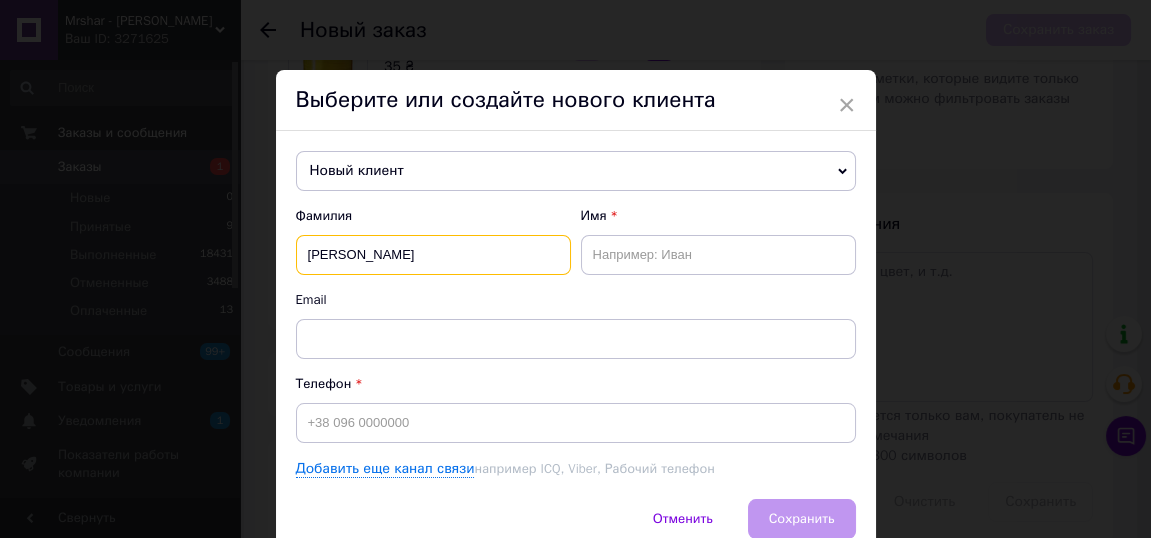 type on "[PERSON_NAME]" 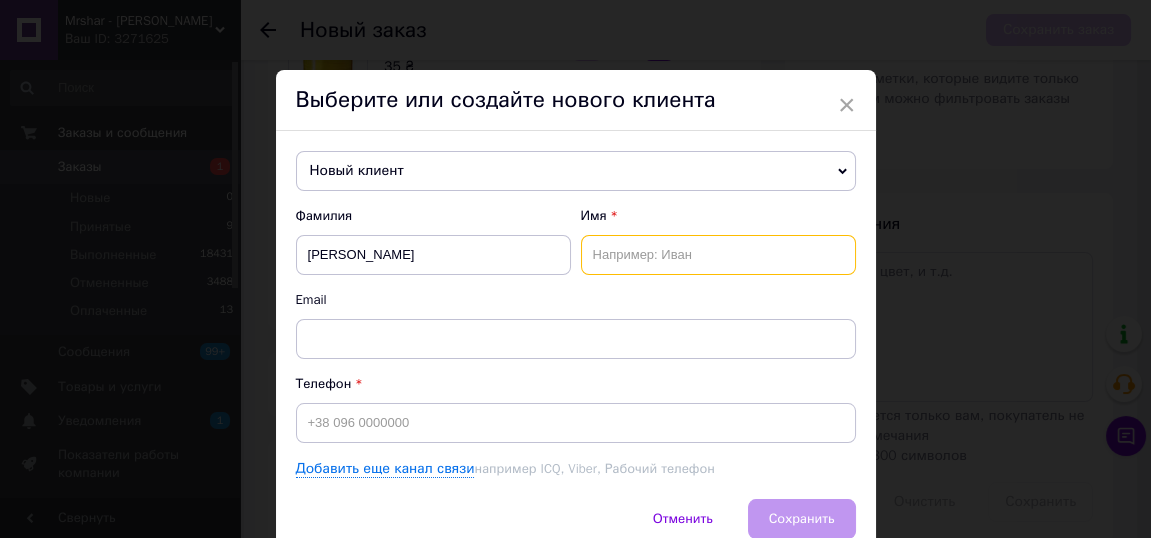 click at bounding box center [718, 255] 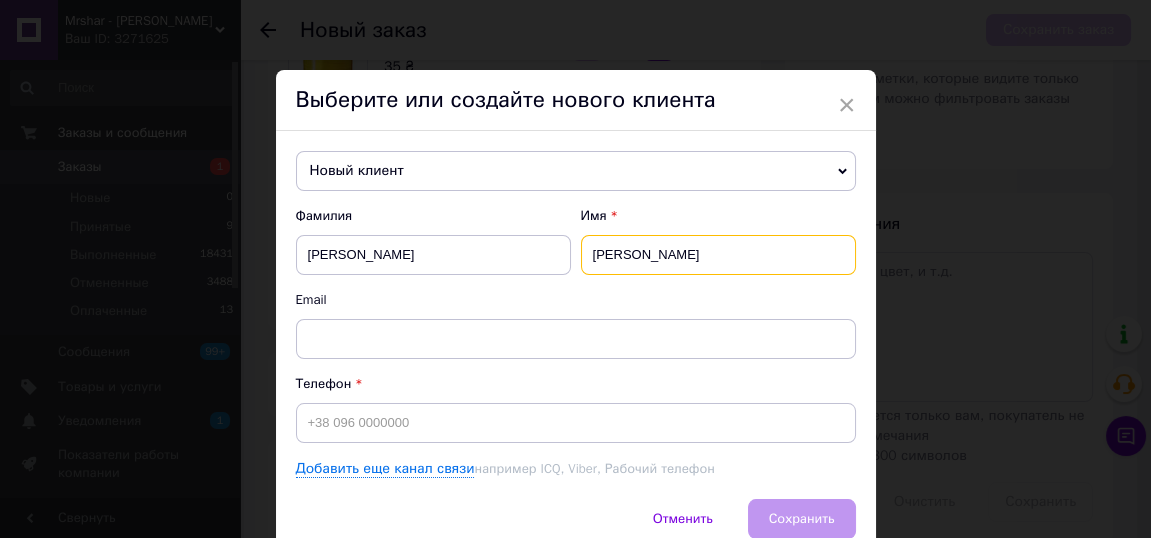 type on "[PERSON_NAME]" 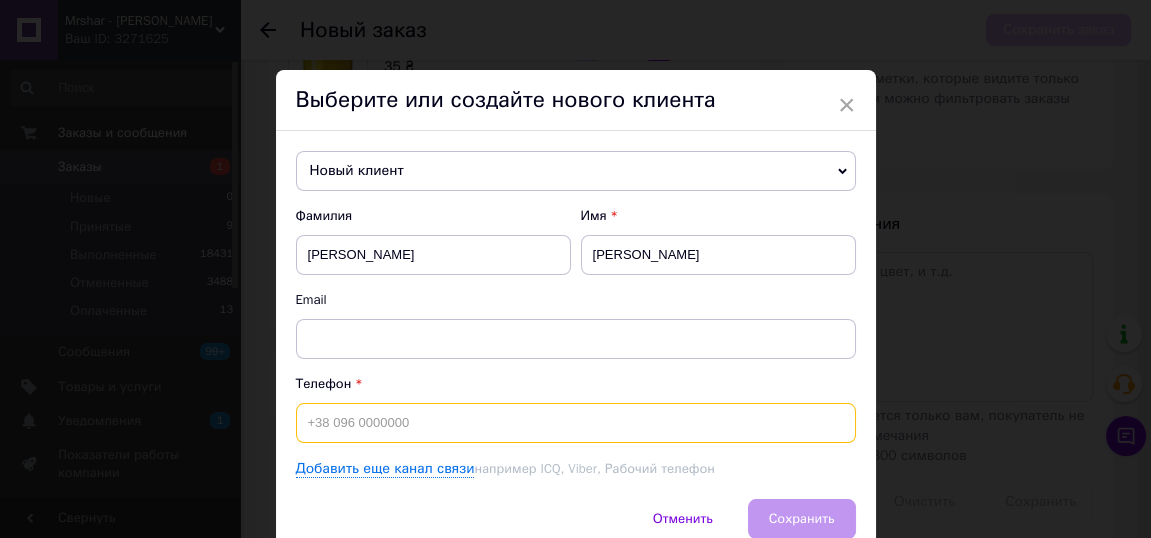 click at bounding box center [576, 423] 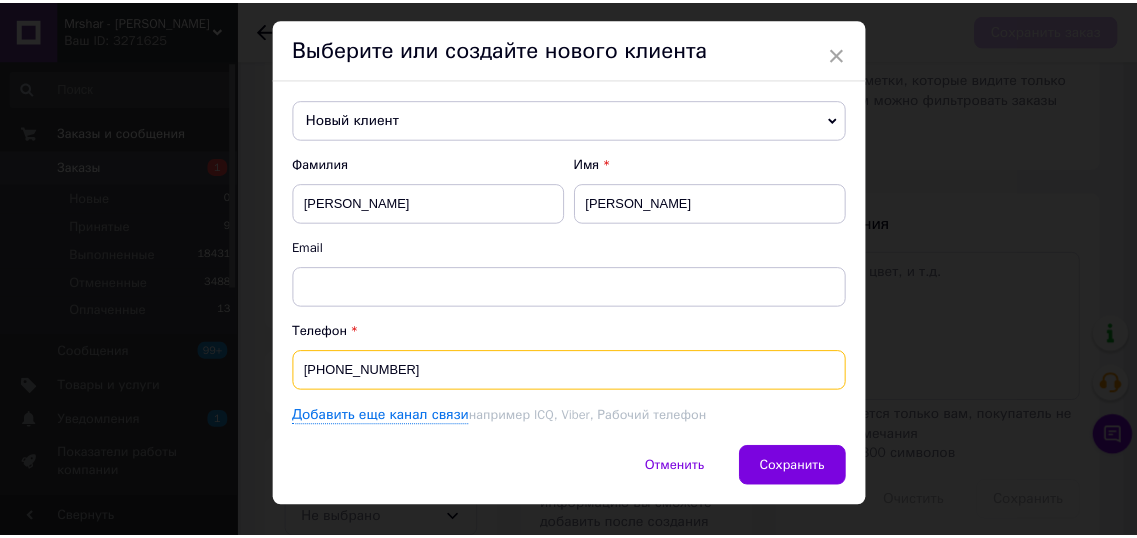 scroll, scrollTop: 63, scrollLeft: 0, axis: vertical 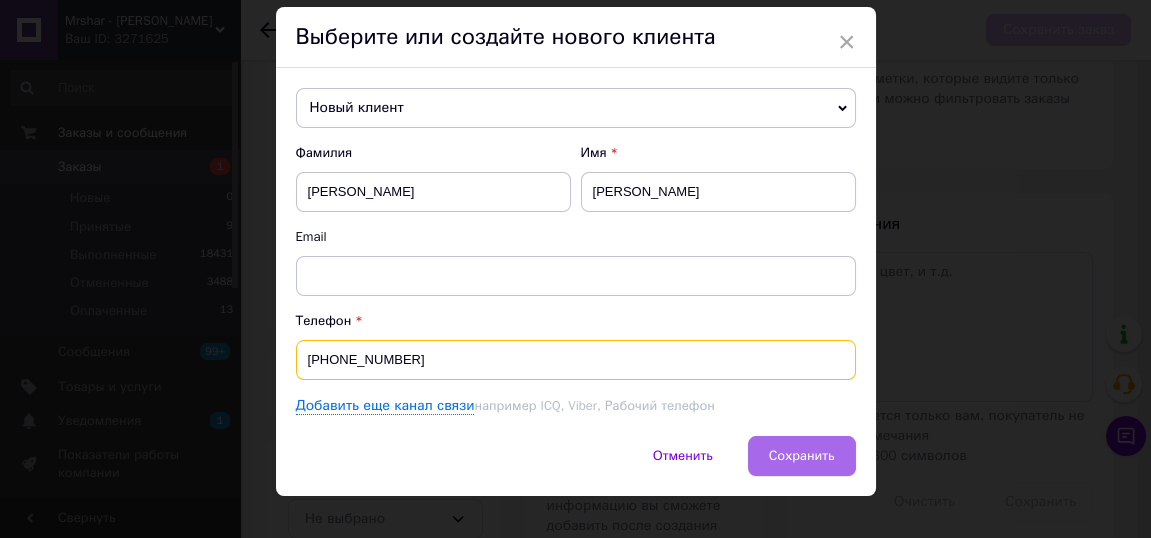 type on "[PHONE_NUMBER]" 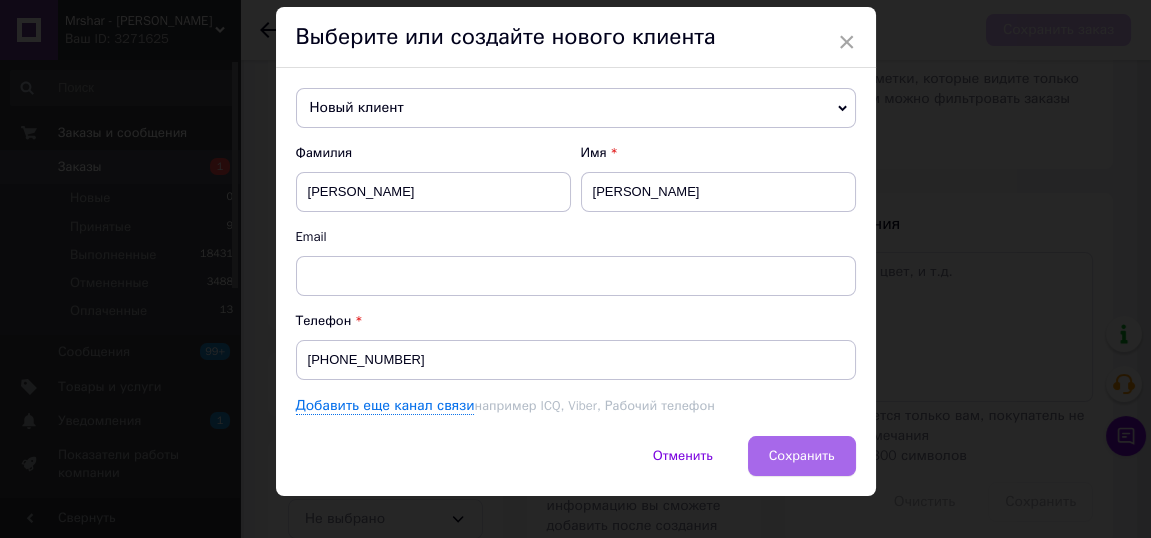 click on "Сохранить" at bounding box center (802, 456) 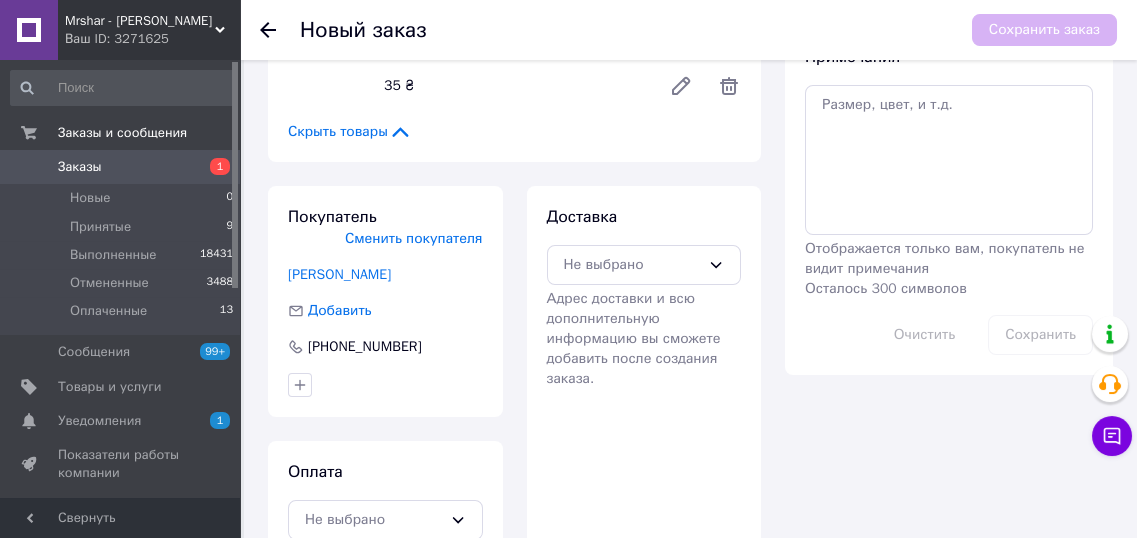 scroll, scrollTop: 449, scrollLeft: 0, axis: vertical 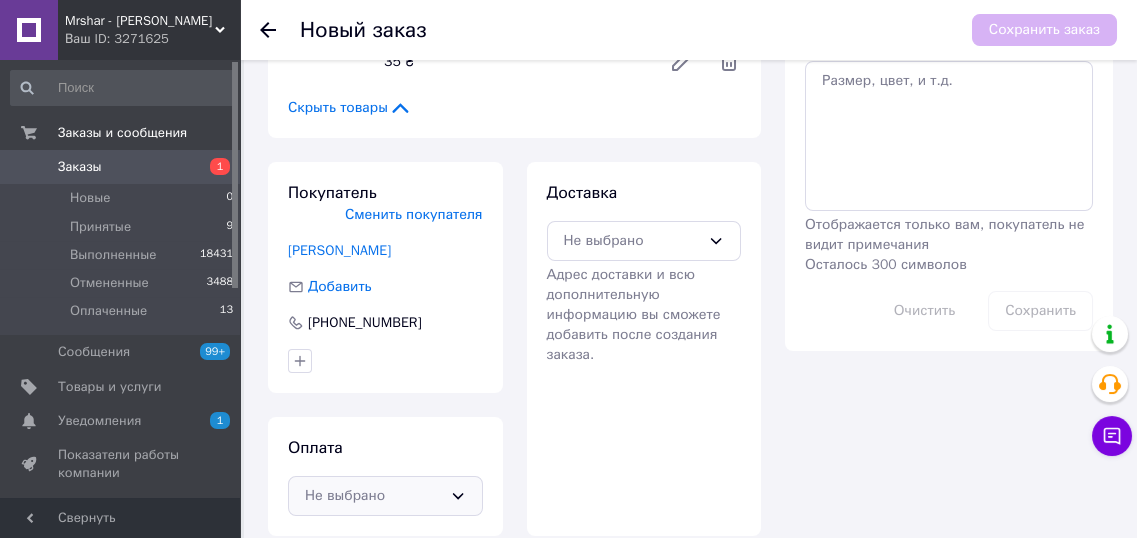 click 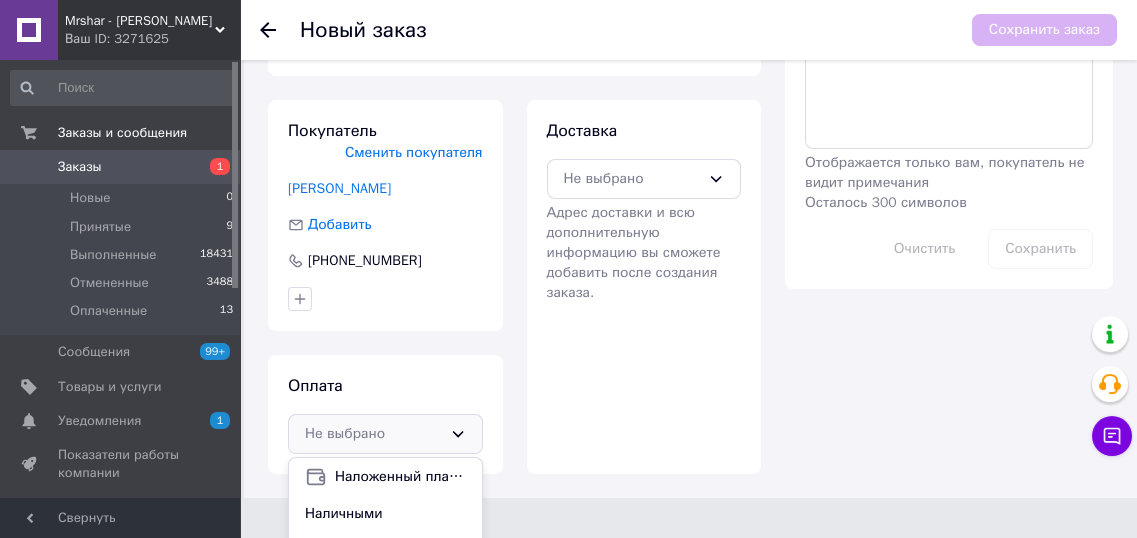 scroll, scrollTop: 520, scrollLeft: 0, axis: vertical 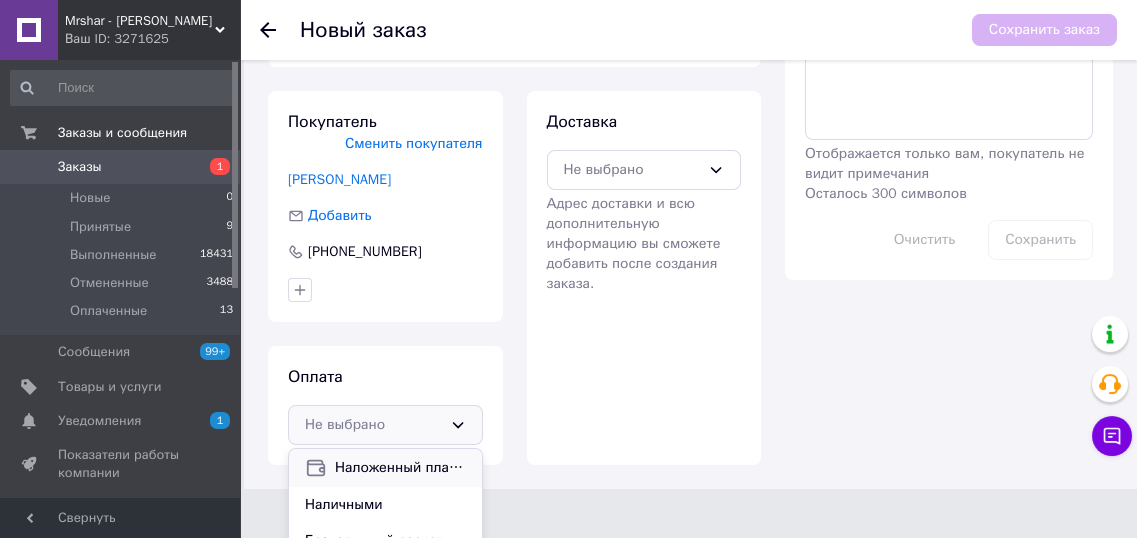 click on "Наложенный платеж" at bounding box center [385, 468] 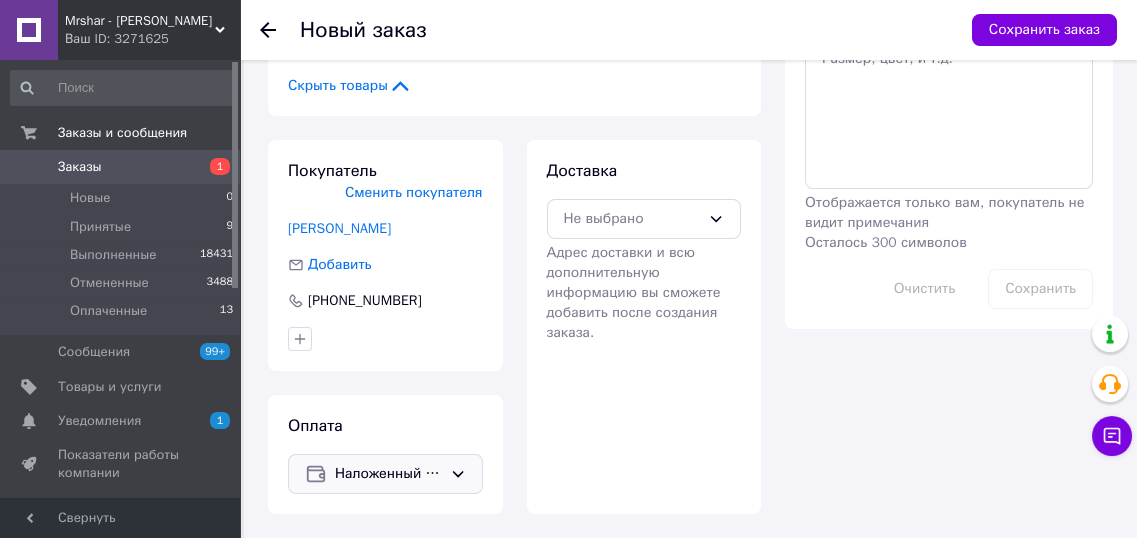 scroll, scrollTop: 449, scrollLeft: 0, axis: vertical 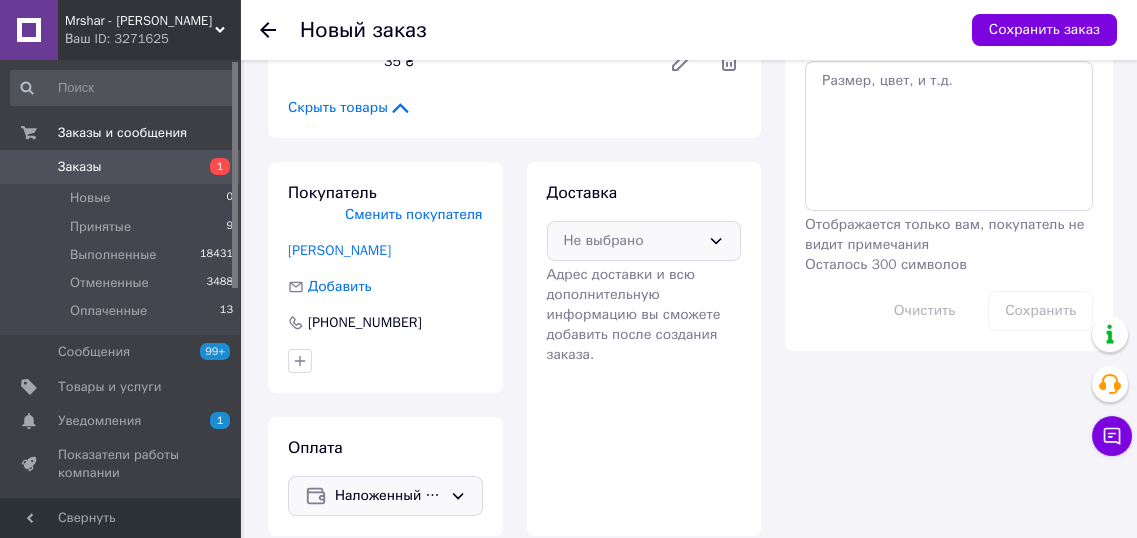 click 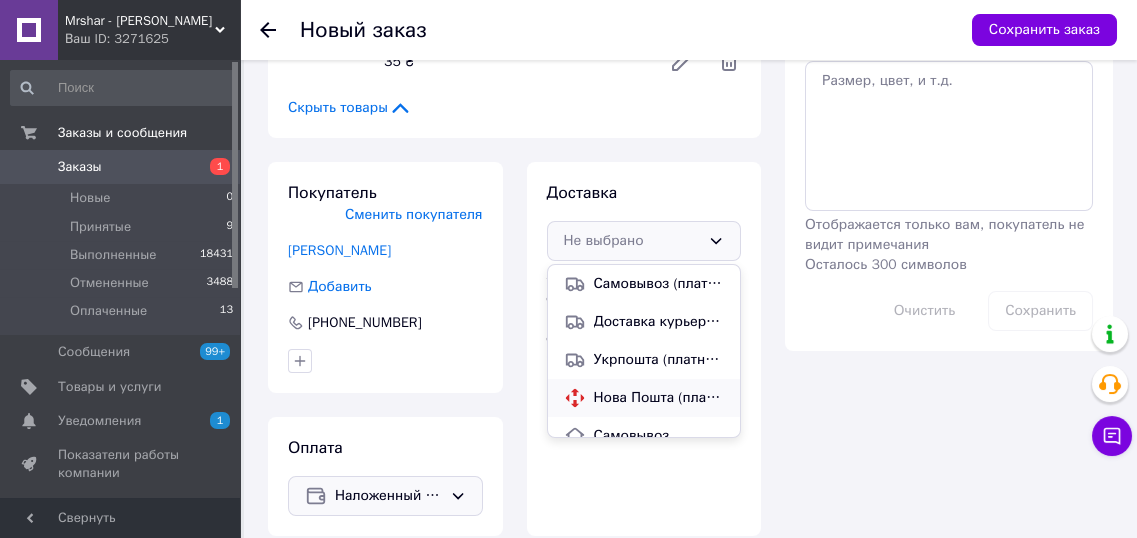 click on "Нова Пошта (платная)" at bounding box center [659, 398] 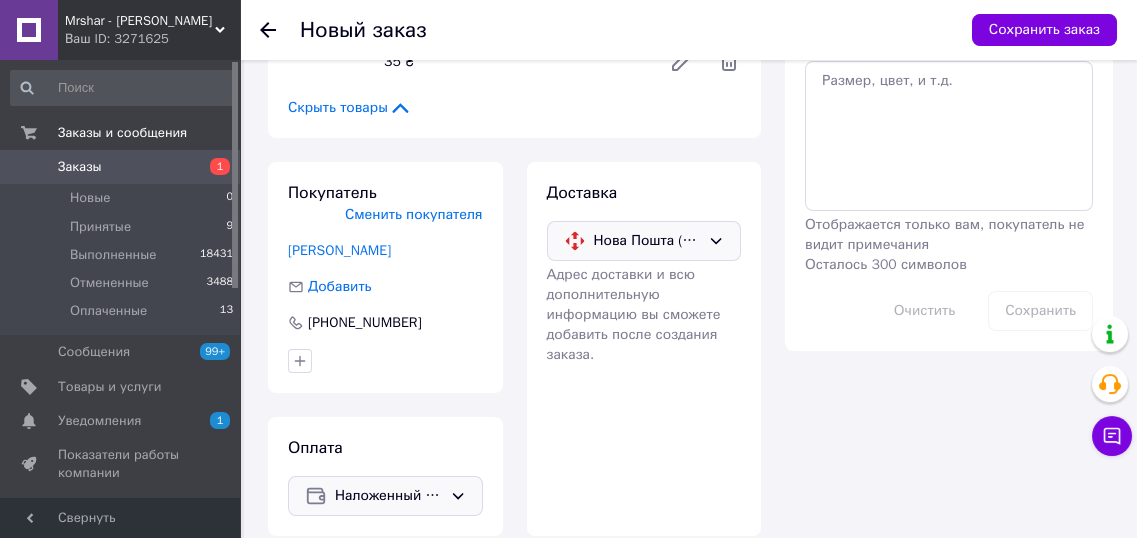 click 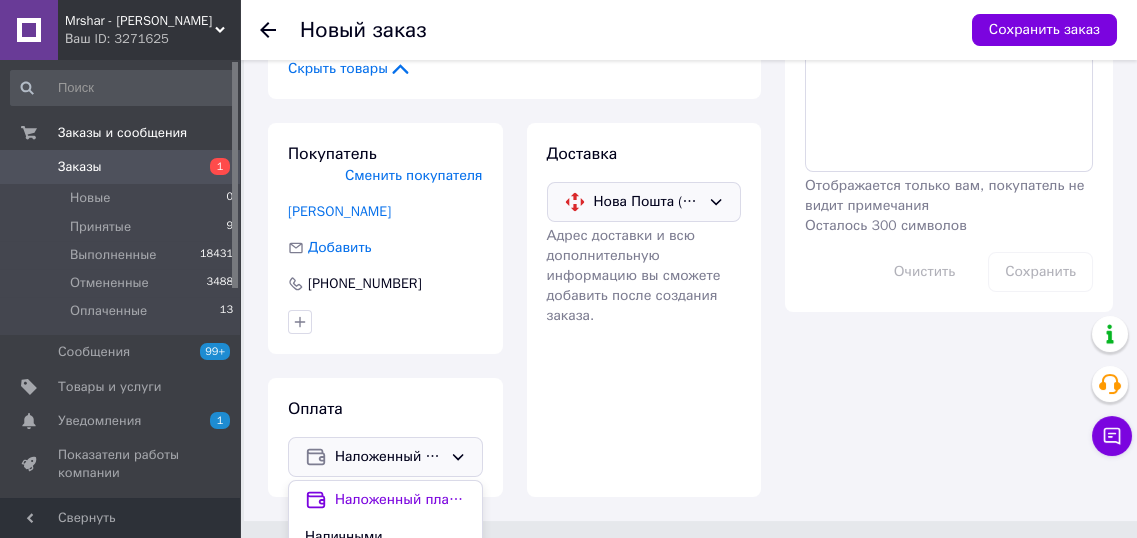 scroll, scrollTop: 520, scrollLeft: 0, axis: vertical 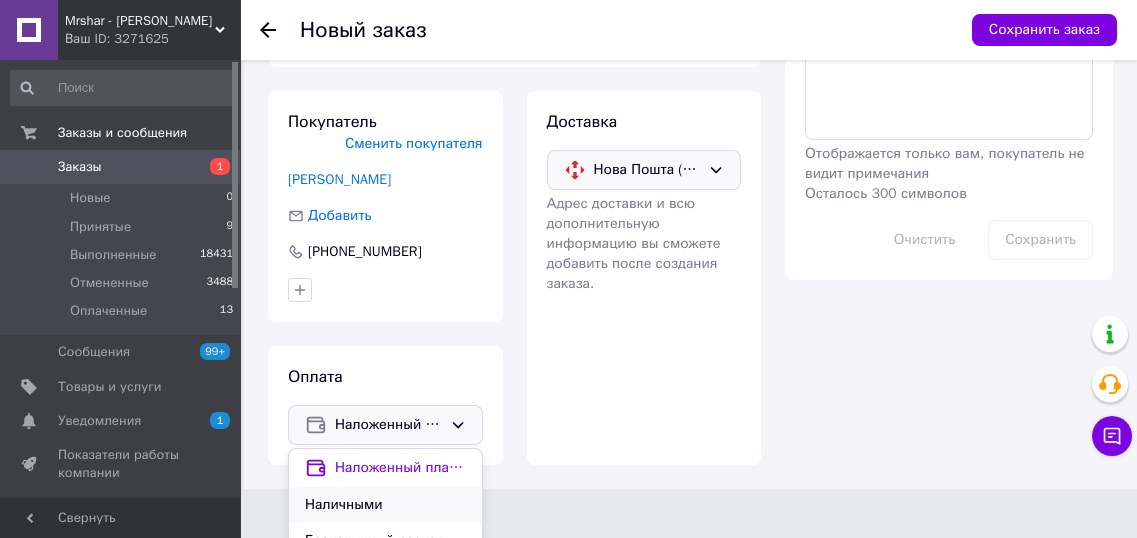 click on "Наличными" at bounding box center [385, 505] 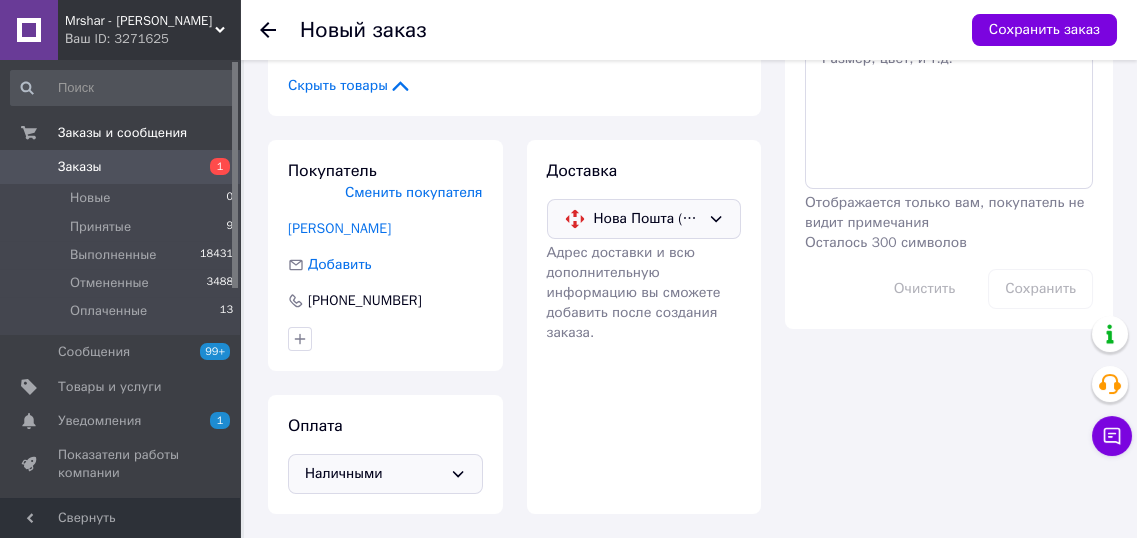 scroll, scrollTop: 449, scrollLeft: 0, axis: vertical 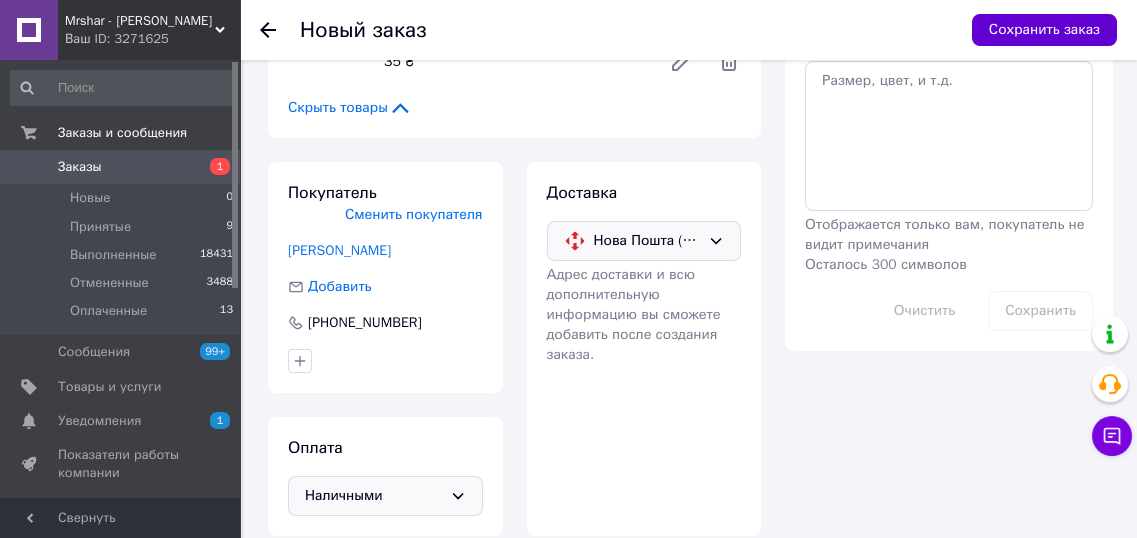 click on "Сохранить заказ" at bounding box center (1044, 30) 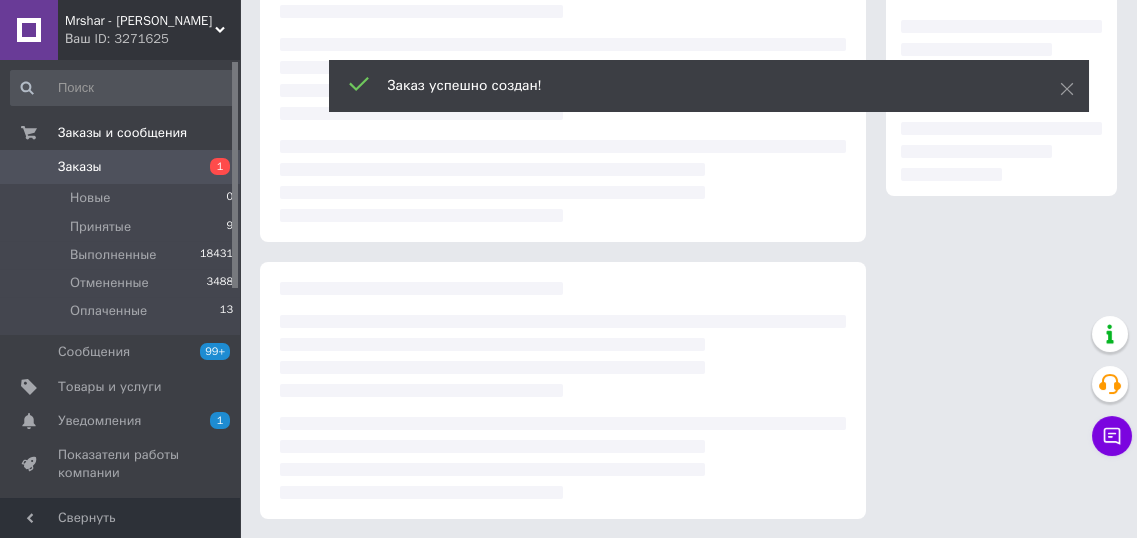 scroll, scrollTop: 449, scrollLeft: 0, axis: vertical 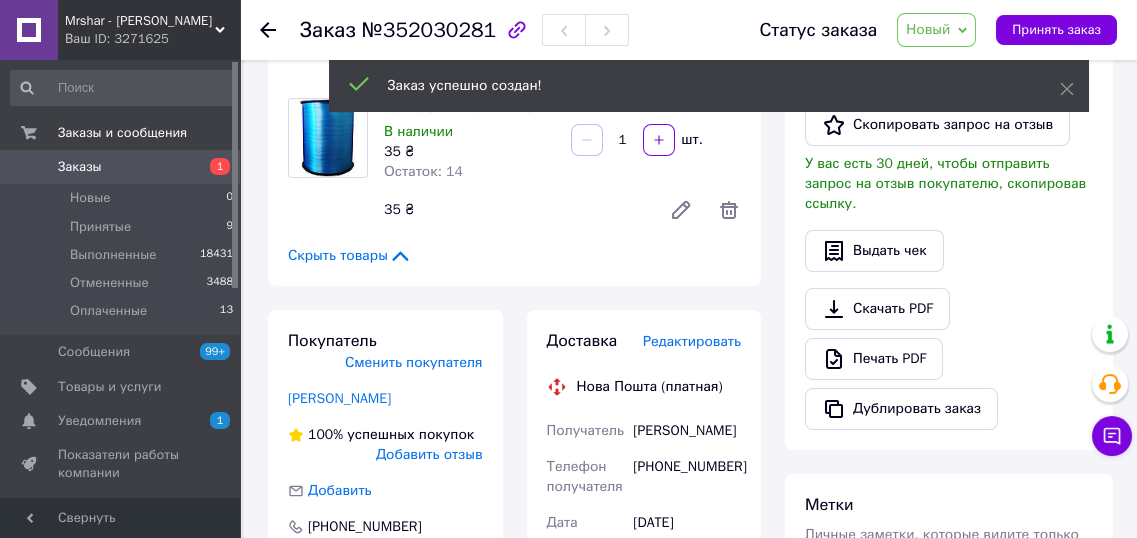 click on "Новый" at bounding box center (936, 30) 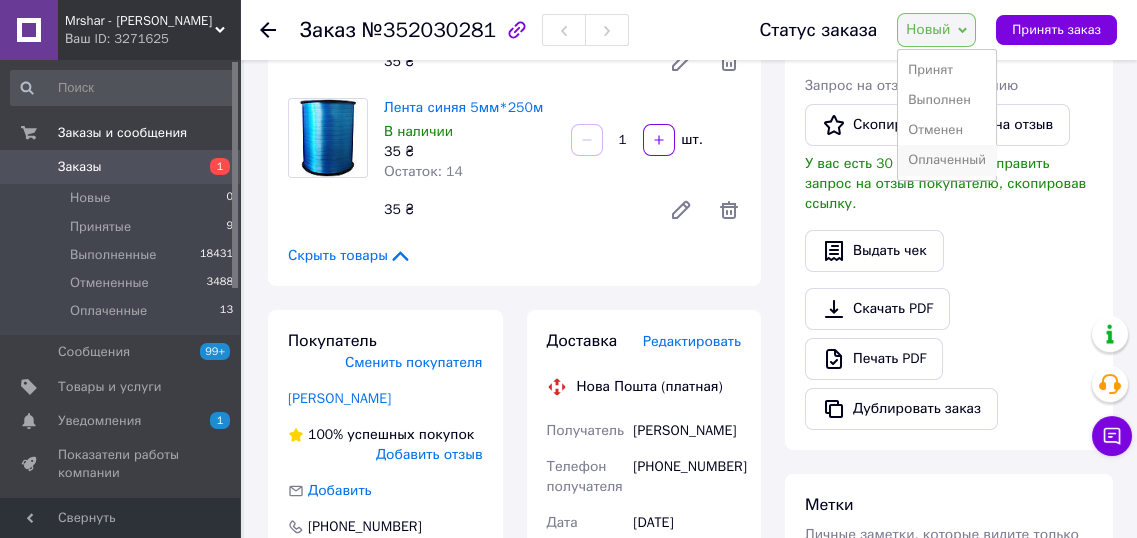 click on "Оплаченный" at bounding box center (947, 160) 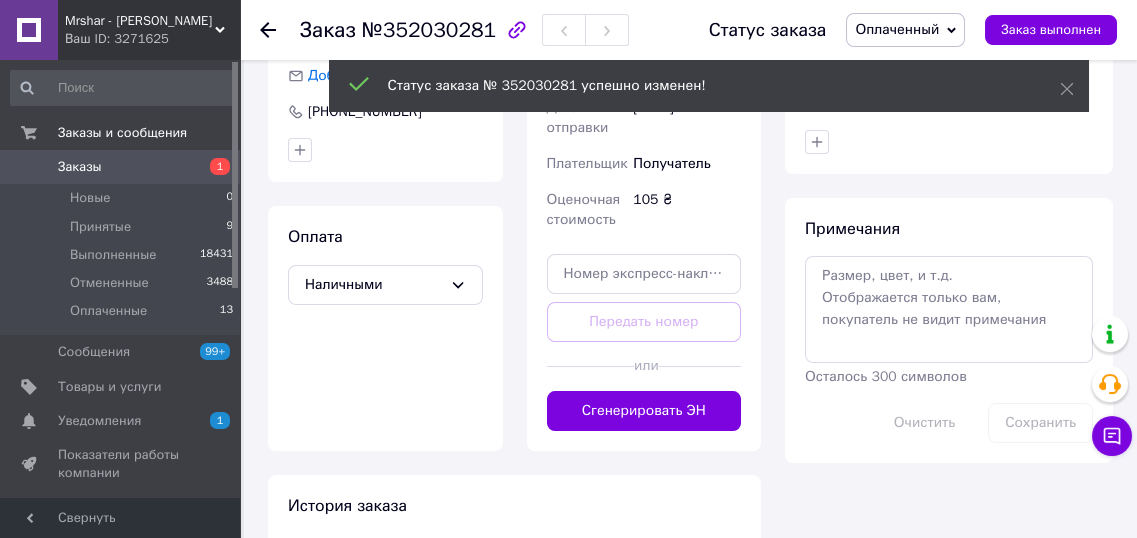 scroll, scrollTop: 868, scrollLeft: 0, axis: vertical 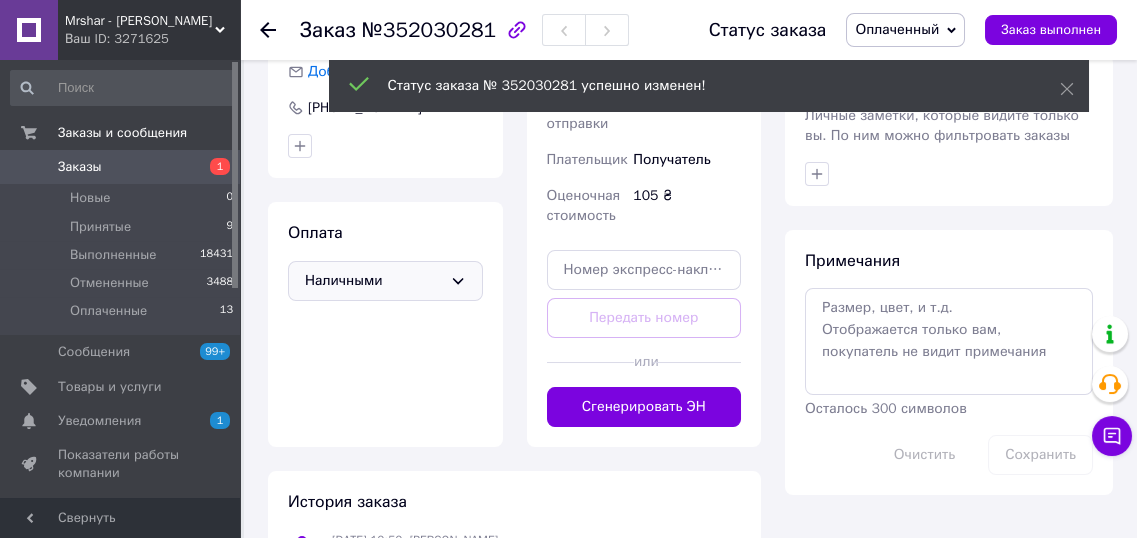 click 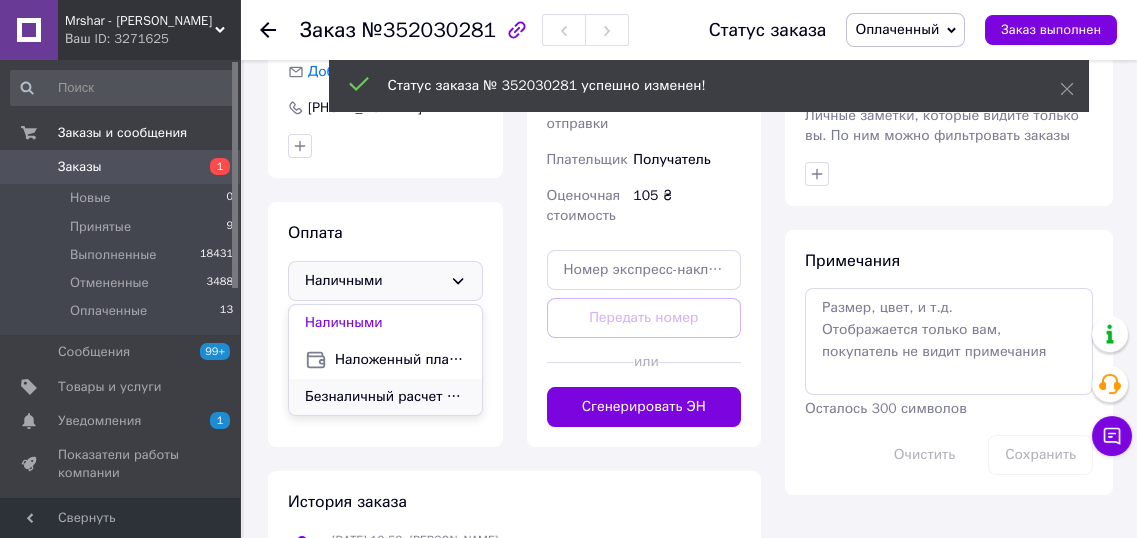 click on "Безналичный расчет карта Приват банка ( [CREDIT_CARD_NUMBER]  [PERSON_NAME])" at bounding box center (385, 397) 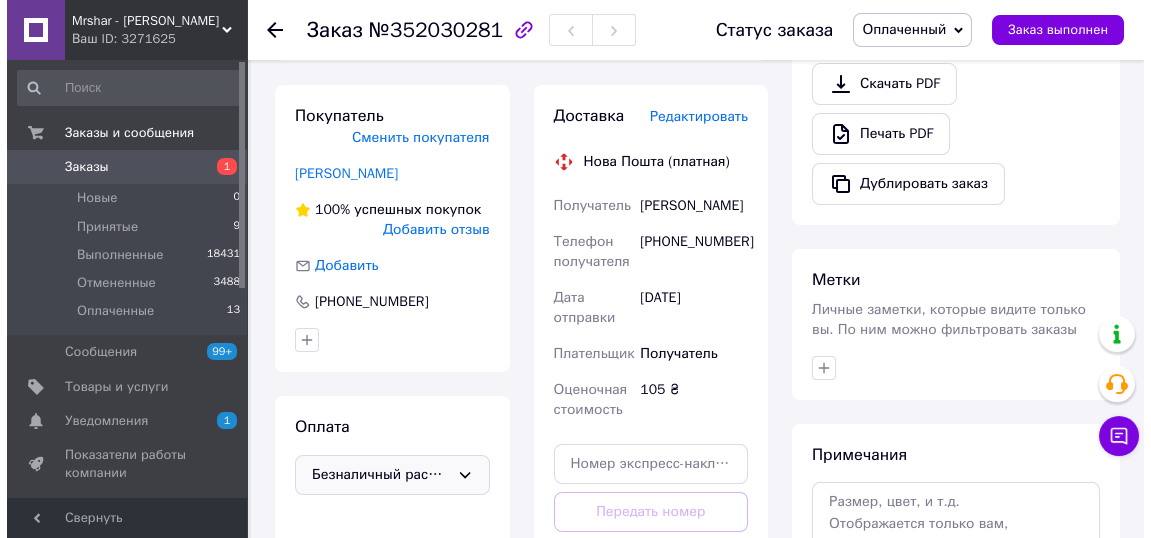 scroll, scrollTop: 626, scrollLeft: 0, axis: vertical 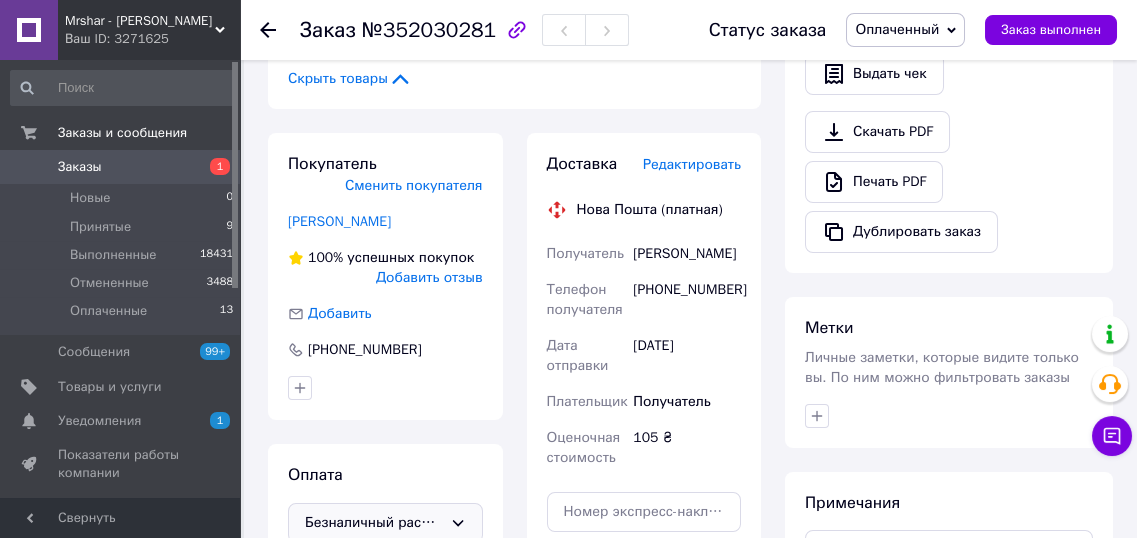 click on "Редактировать" at bounding box center (692, 164) 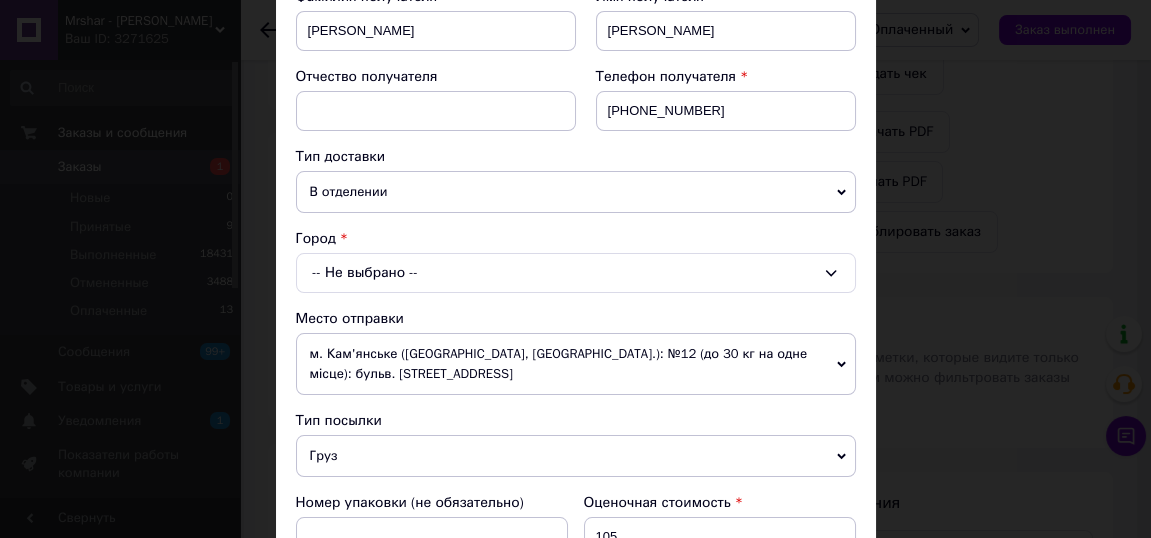 scroll, scrollTop: 346, scrollLeft: 0, axis: vertical 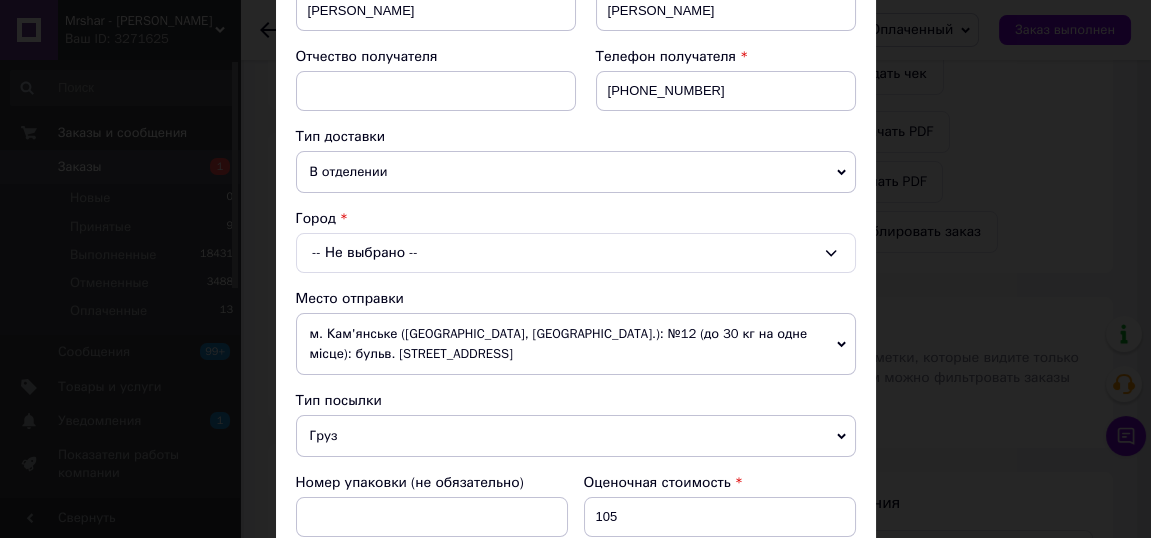 click on "-- Не выбрано --" at bounding box center (576, 253) 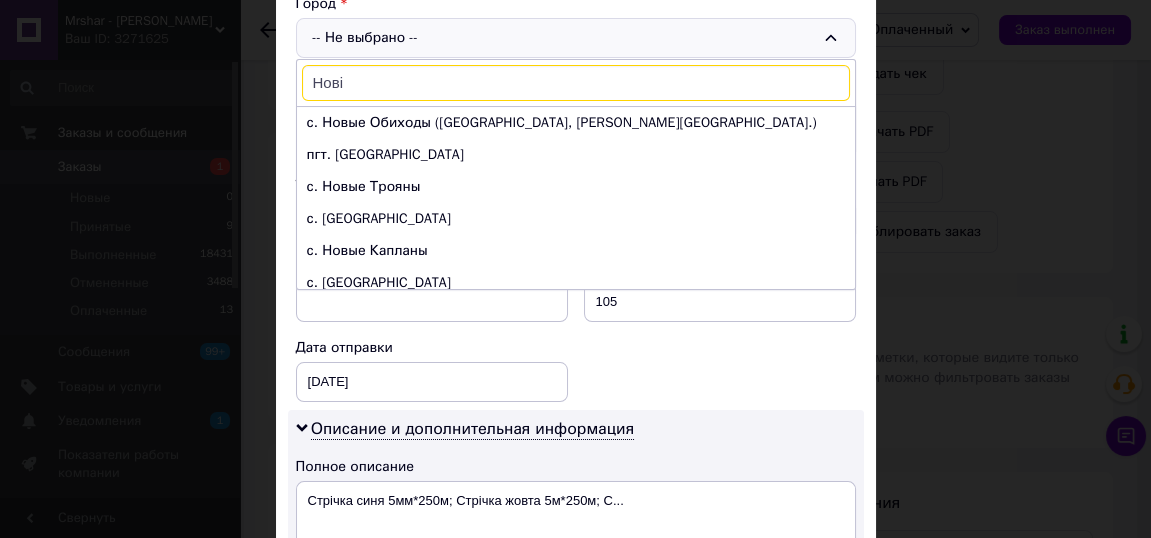 scroll, scrollTop: 563, scrollLeft: 0, axis: vertical 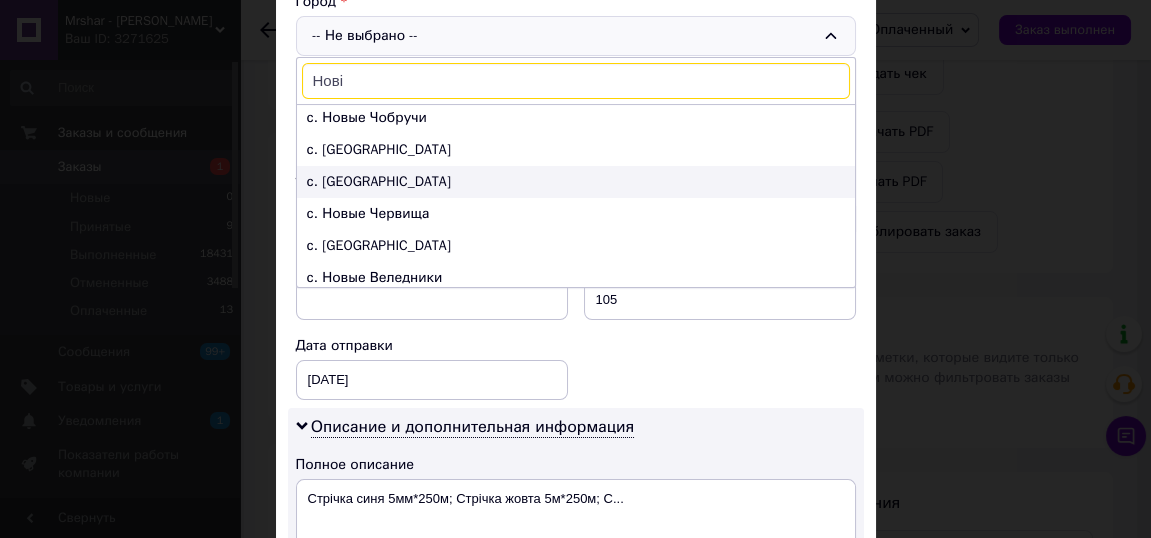 type on "Нові" 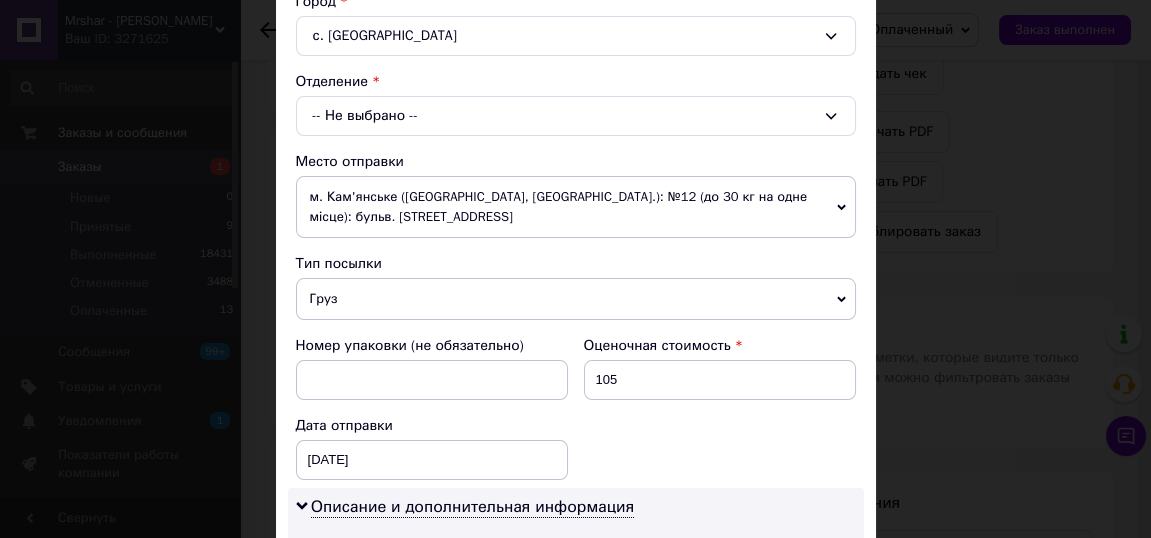 click on "-- Не выбрано --" at bounding box center (576, 116) 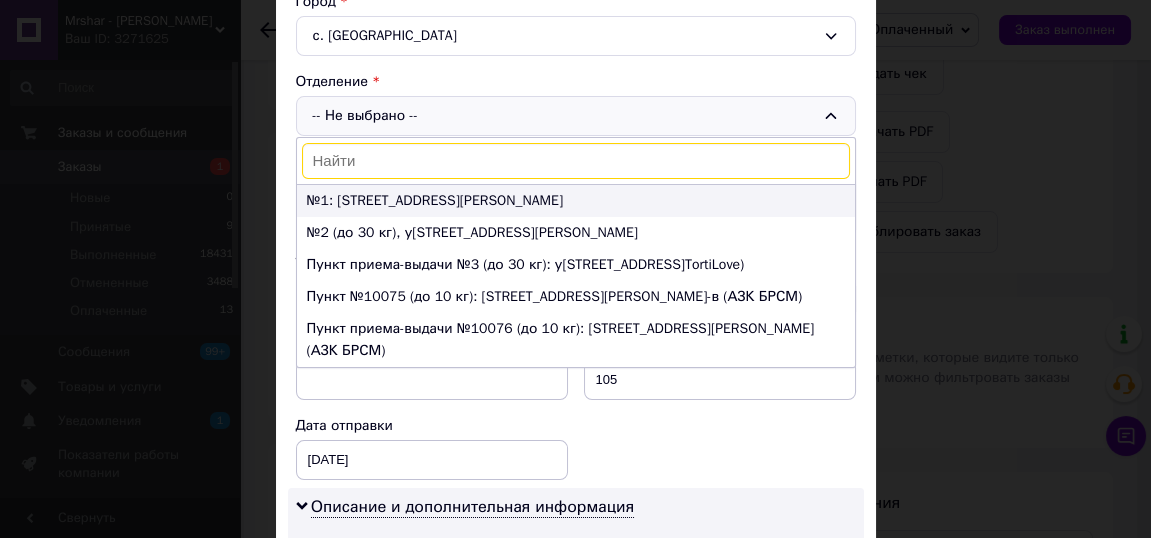 click on "№1: [STREET_ADDRESS][PERSON_NAME]" at bounding box center (576, 201) 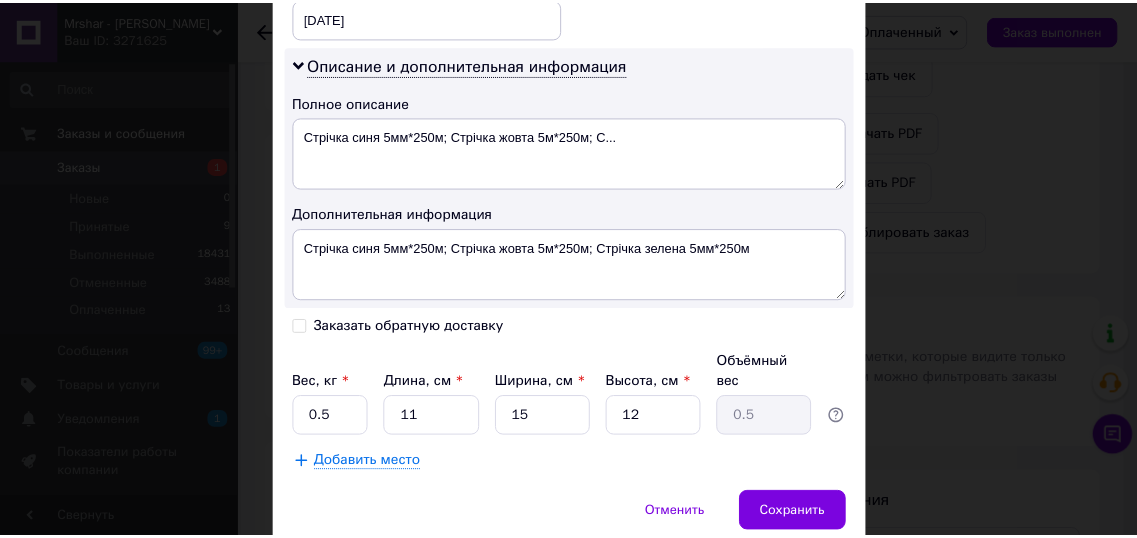 scroll, scrollTop: 1057, scrollLeft: 0, axis: vertical 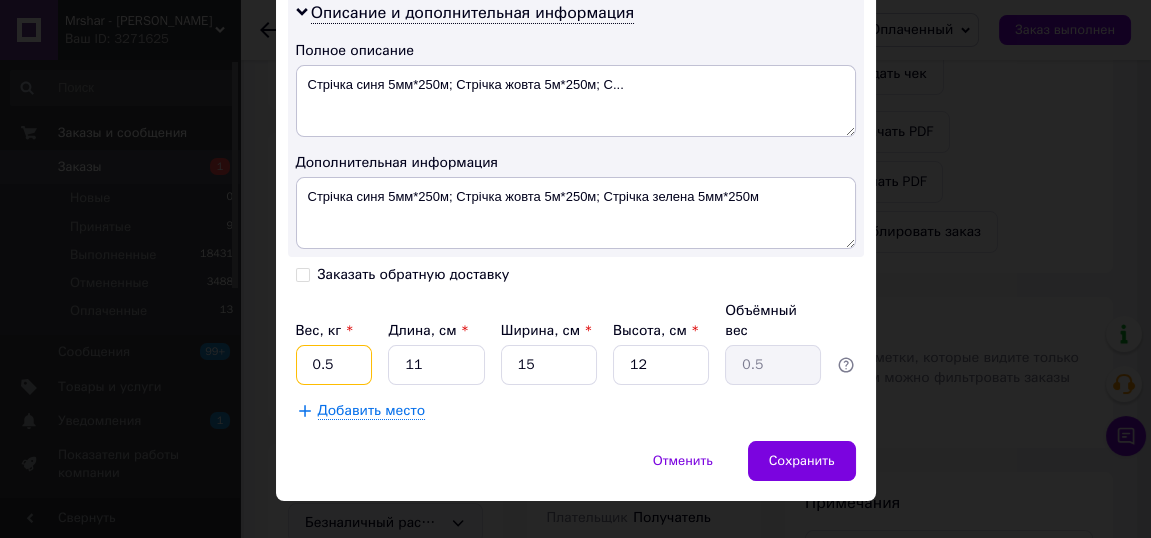 click on "0.5" at bounding box center [334, 365] 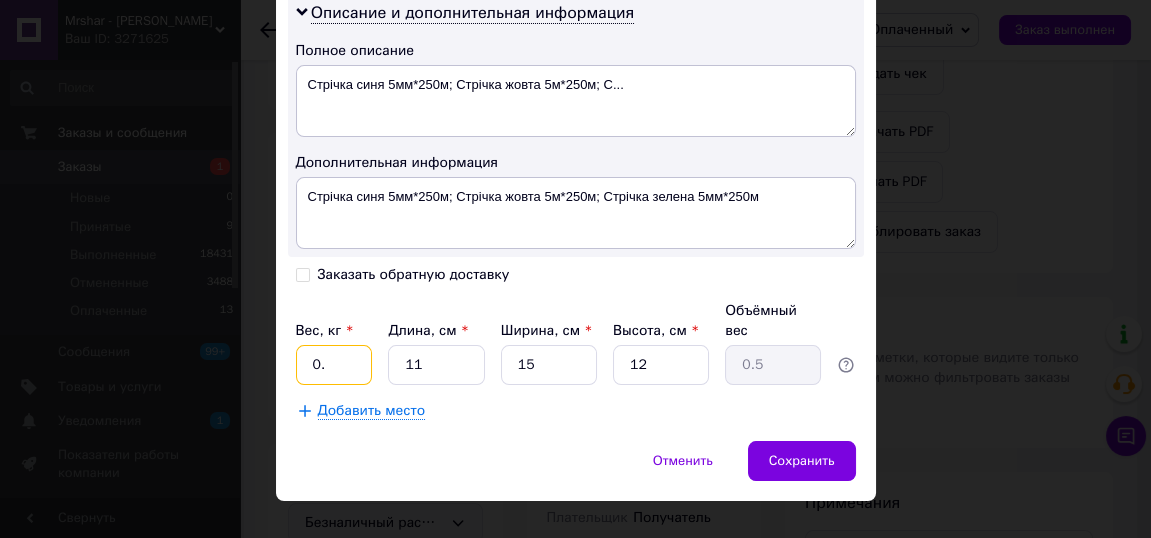 type on "0" 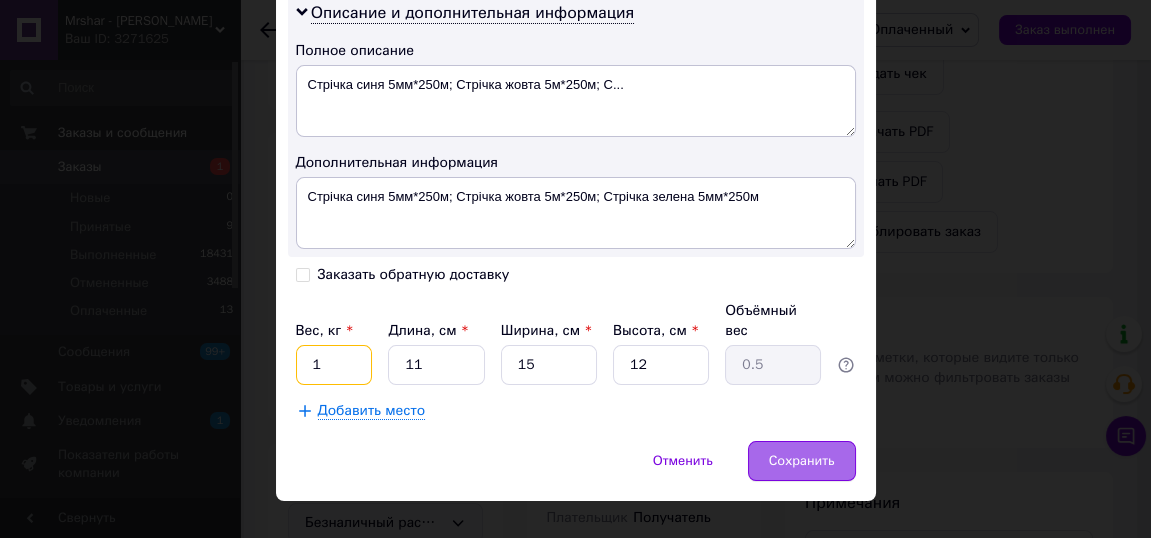 type on "1" 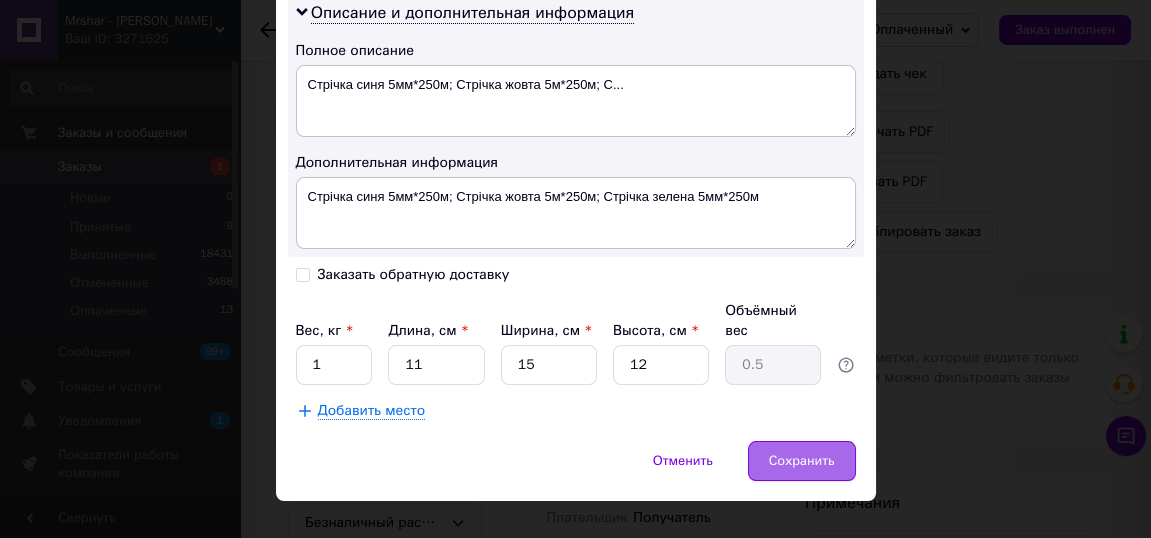 click on "Сохранить" at bounding box center [802, 461] 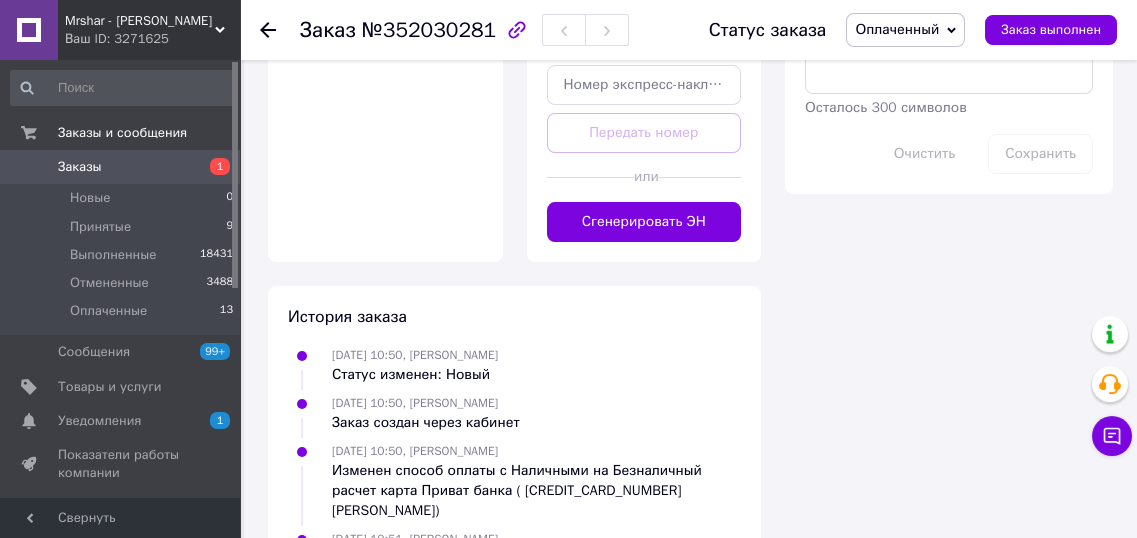 scroll, scrollTop: 1195, scrollLeft: 0, axis: vertical 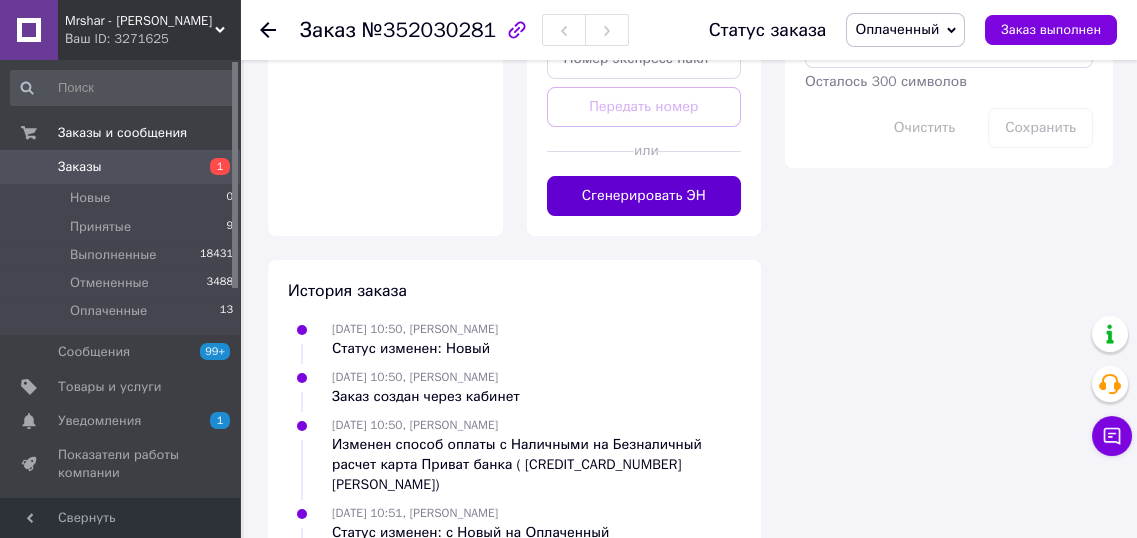 click on "Сгенерировать ЭН" at bounding box center [644, 196] 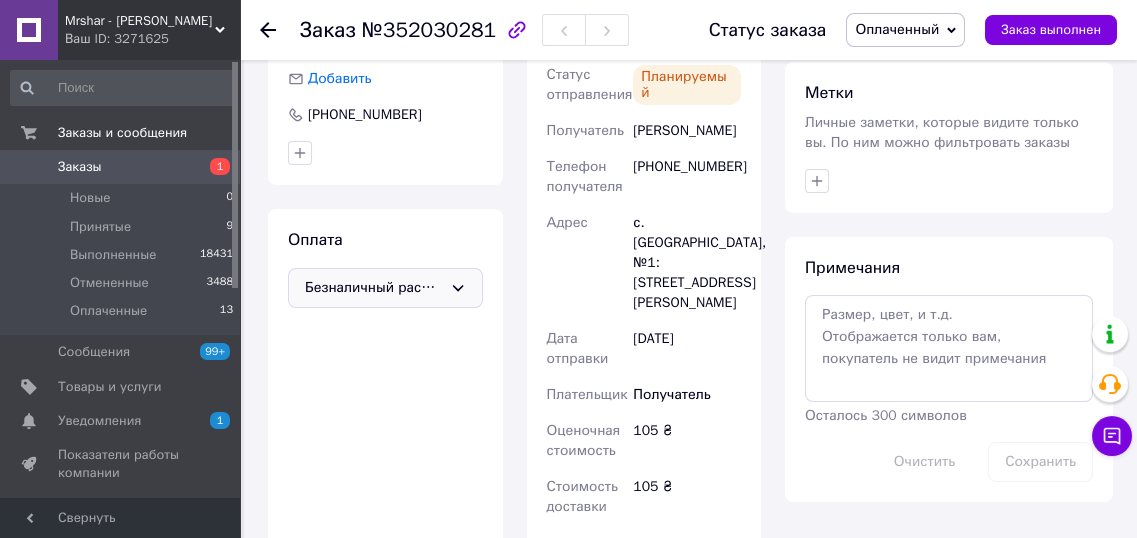 scroll, scrollTop: 844, scrollLeft: 0, axis: vertical 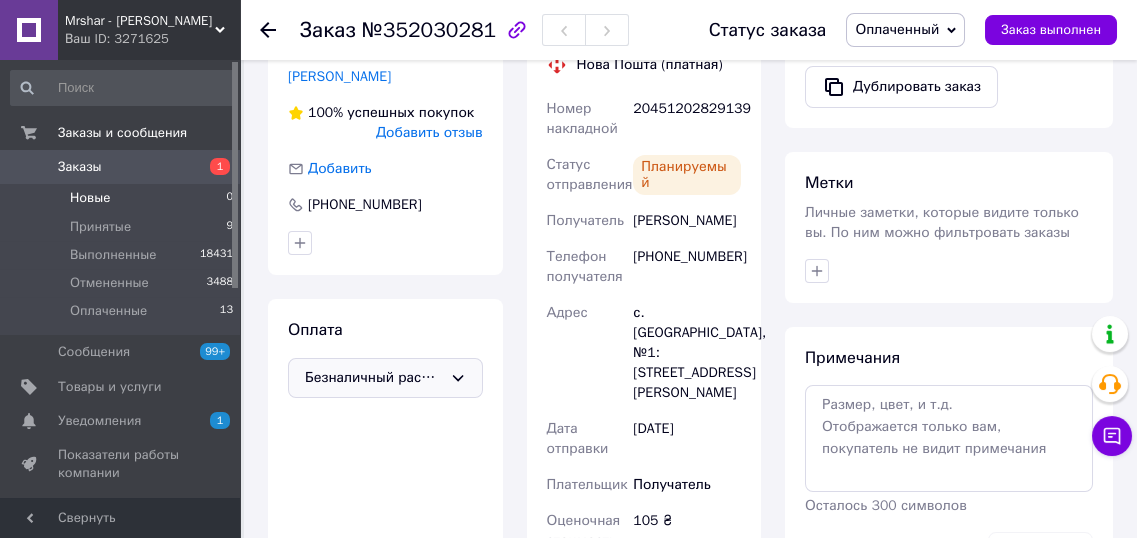 click on "Новые" at bounding box center [90, 198] 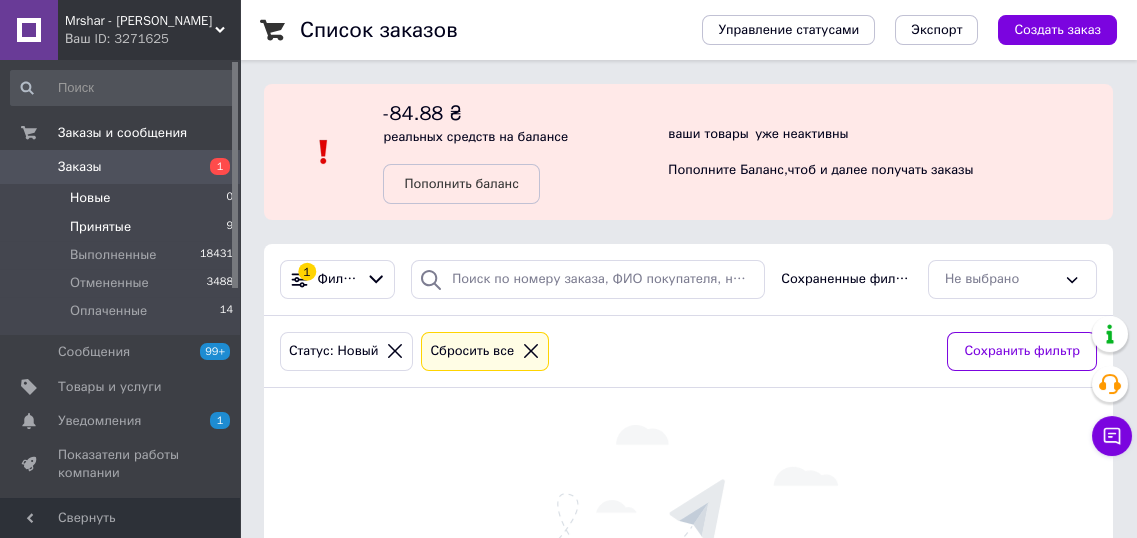 click on "Принятые" at bounding box center (100, 227) 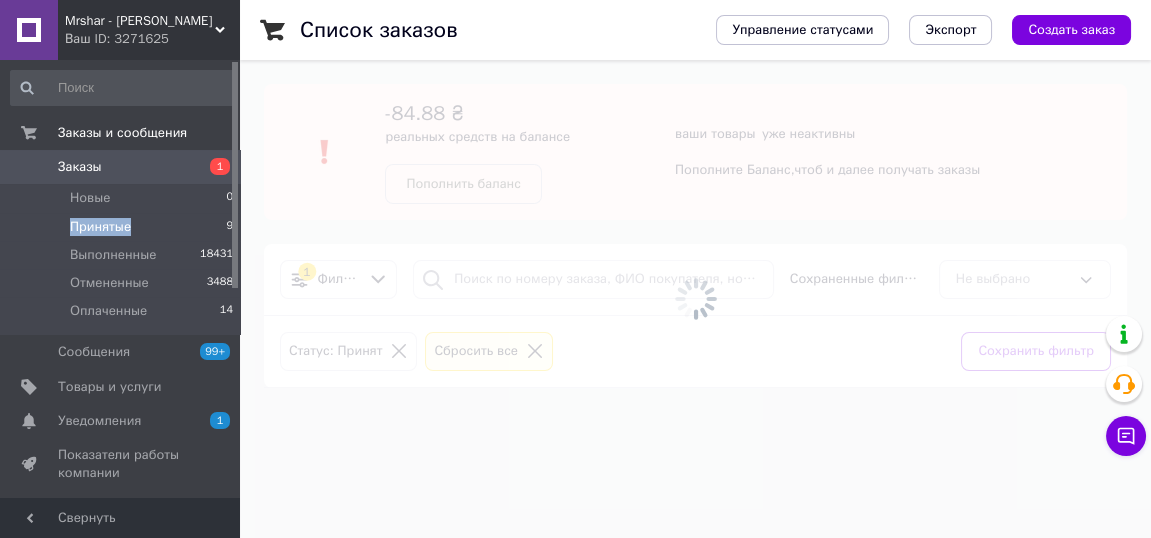 click on "Принятые" at bounding box center [100, 227] 